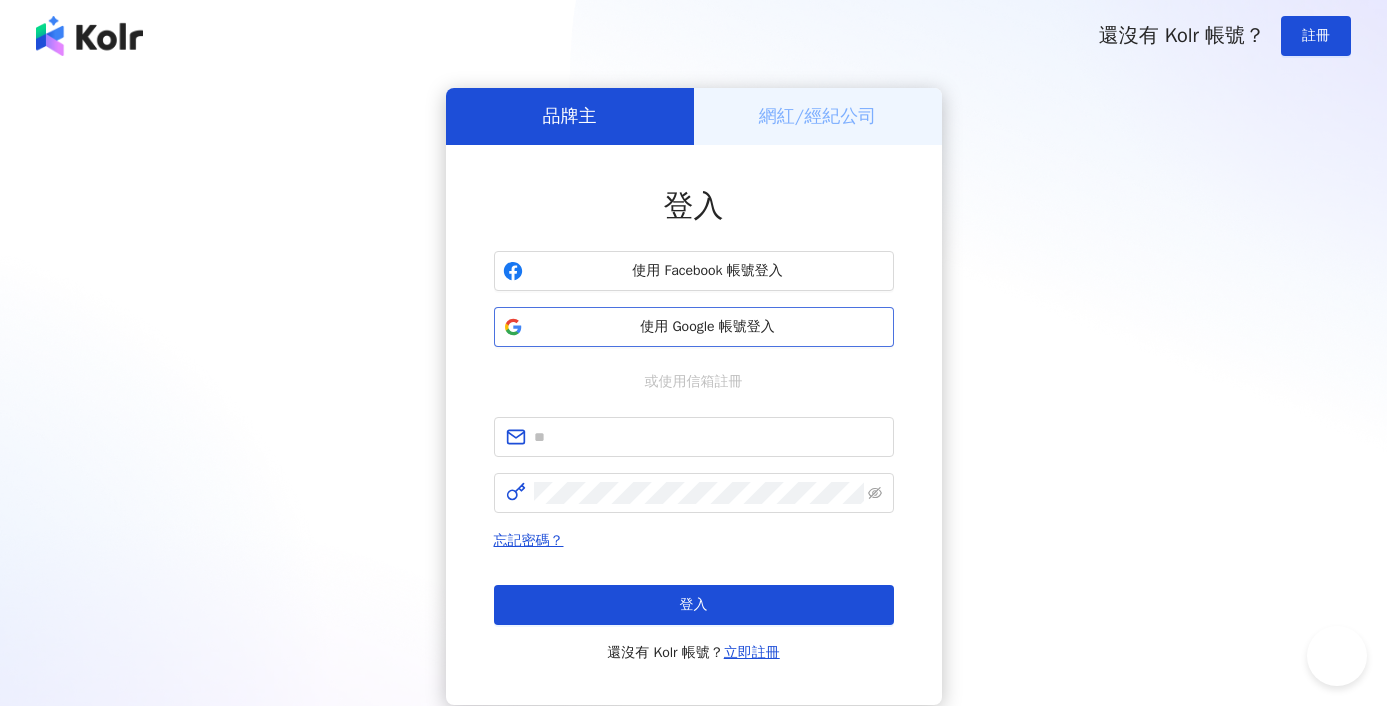 scroll, scrollTop: 0, scrollLeft: 0, axis: both 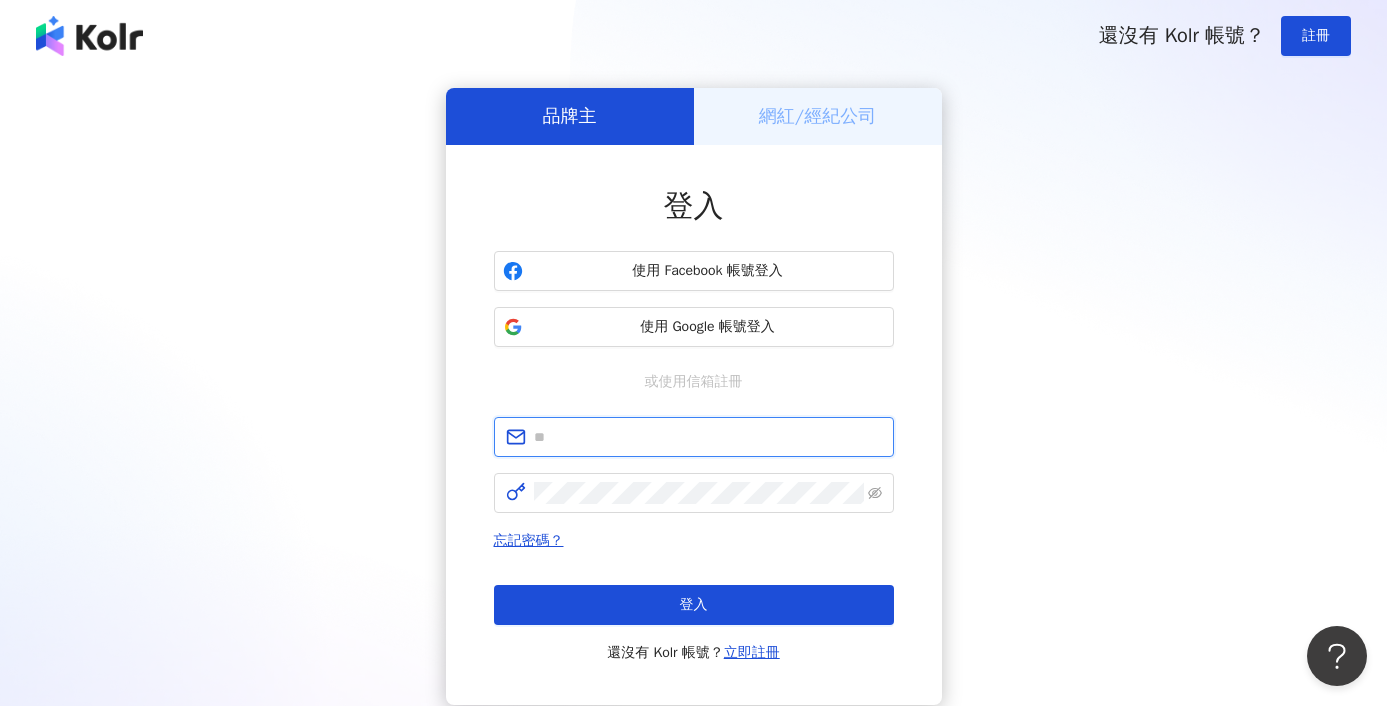 click at bounding box center [708, 437] 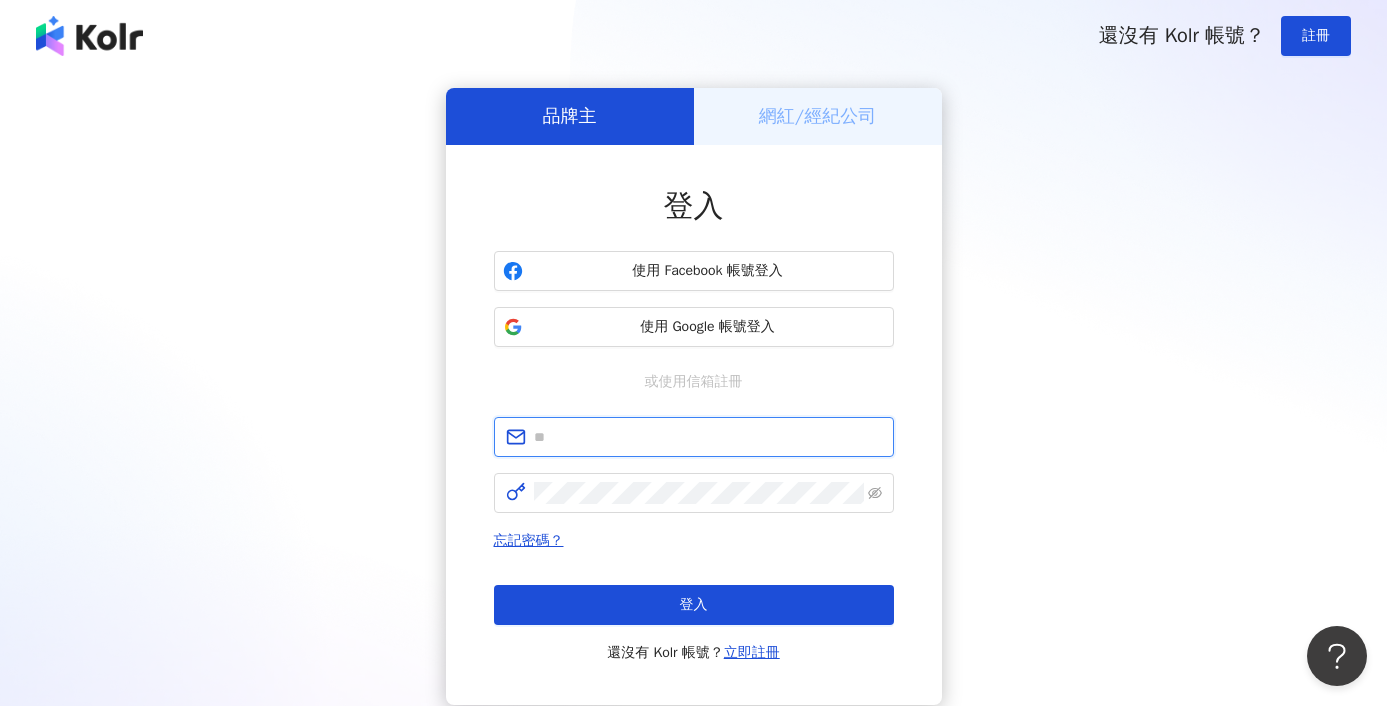 type on "**********" 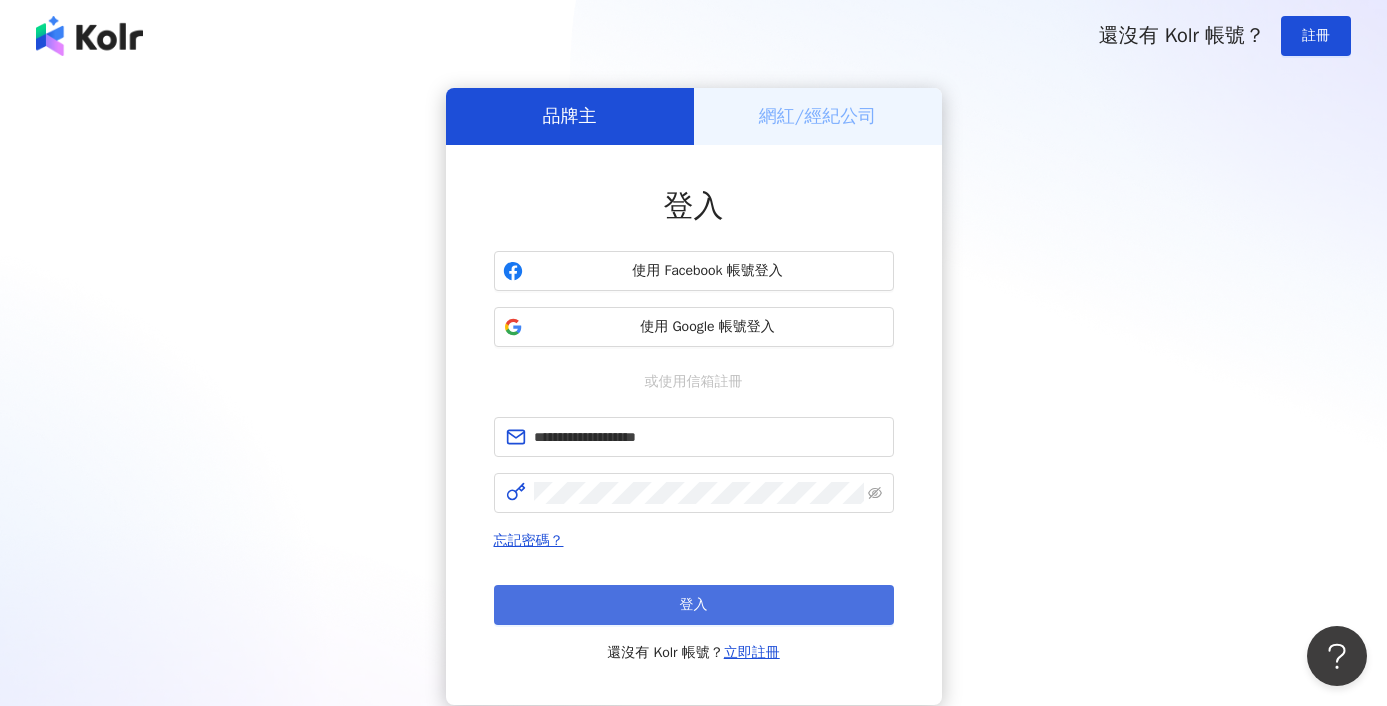 click on "登入" at bounding box center [694, 605] 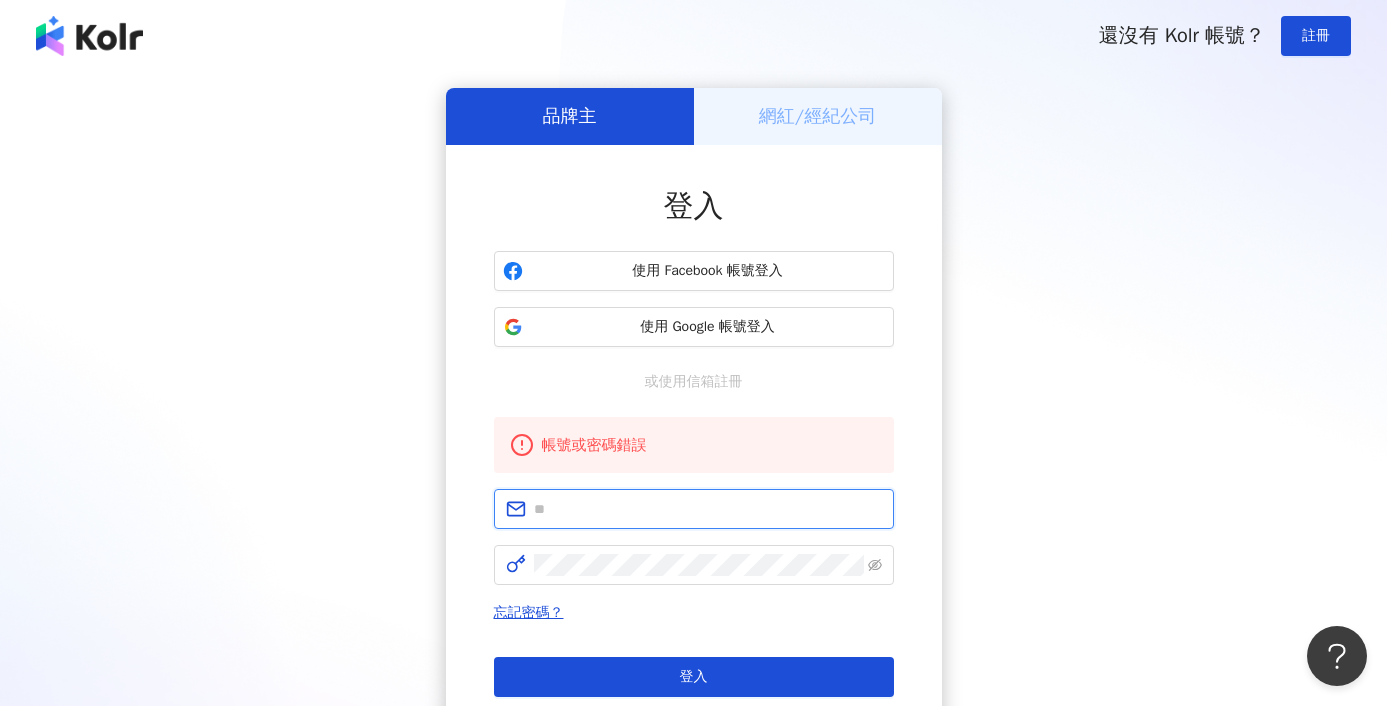 click at bounding box center [708, 509] 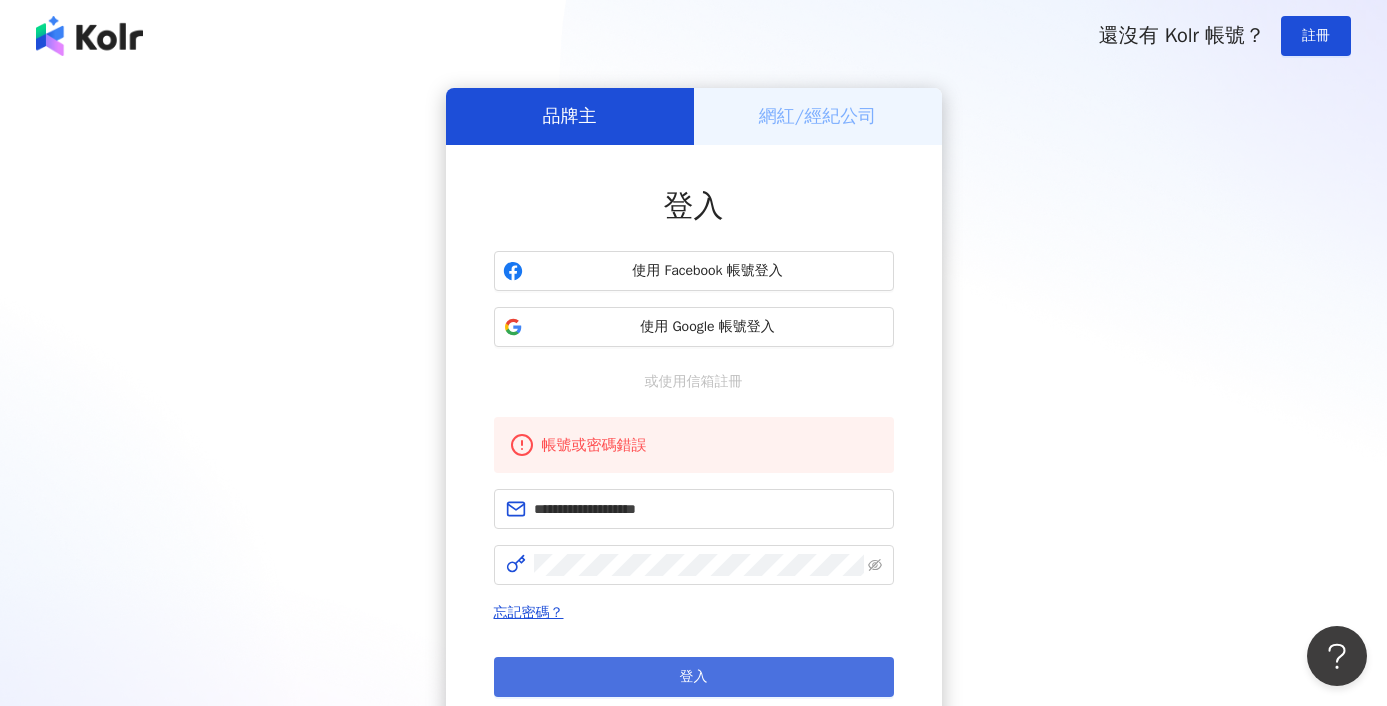click on "登入" at bounding box center (694, 677) 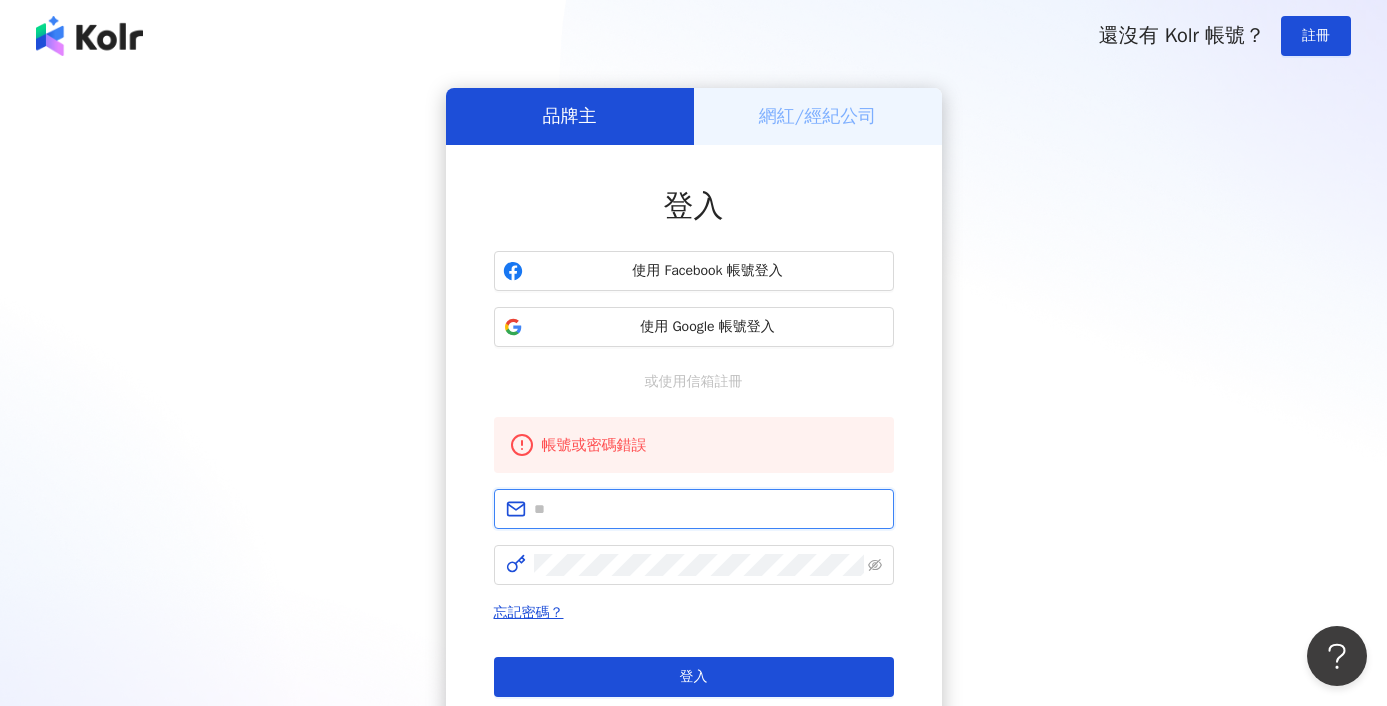 click at bounding box center [708, 509] 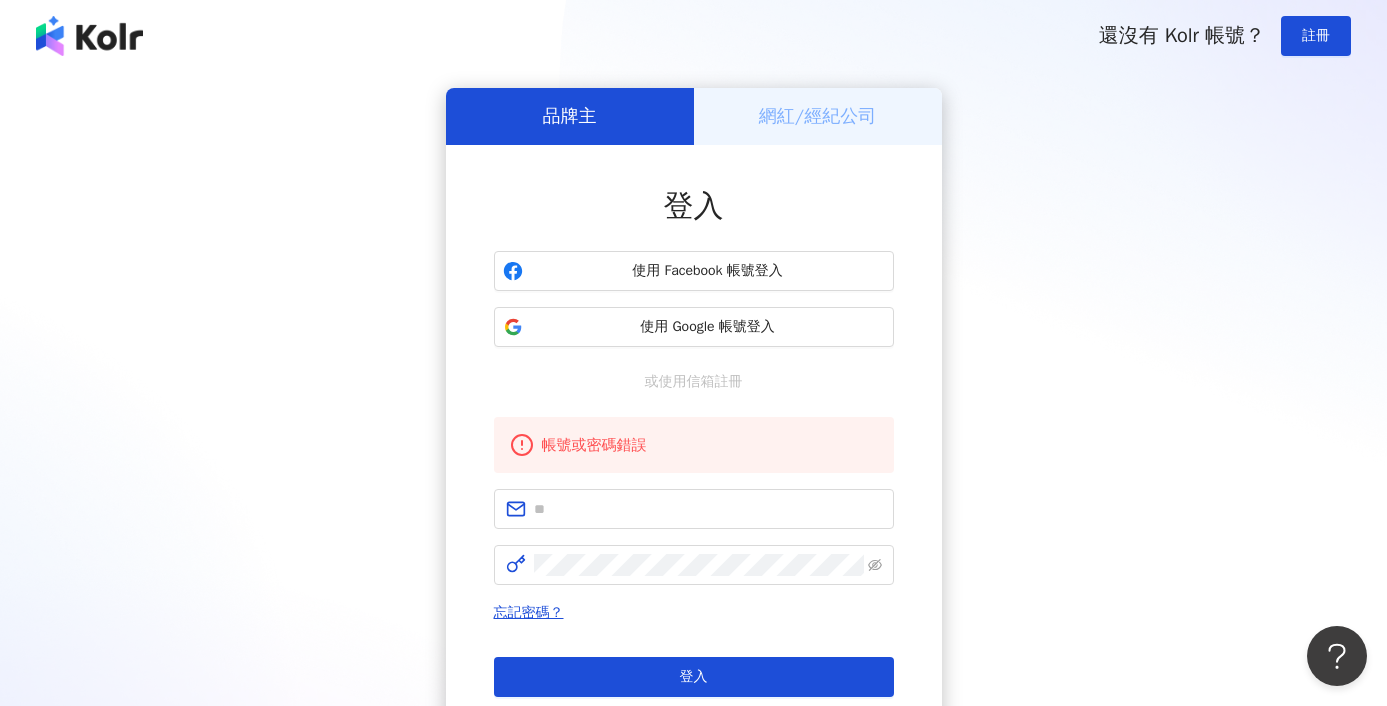 click on "品牌主 網紅/經紀公司 登入 使用 Facebook 帳號登入 使用 Google 帳號登入 或使用信箱註冊 帳號或密碼錯誤 忘記密碼？ 登入 還沒有 Kolr 帳號？ 立即註冊" at bounding box center (693, 432) 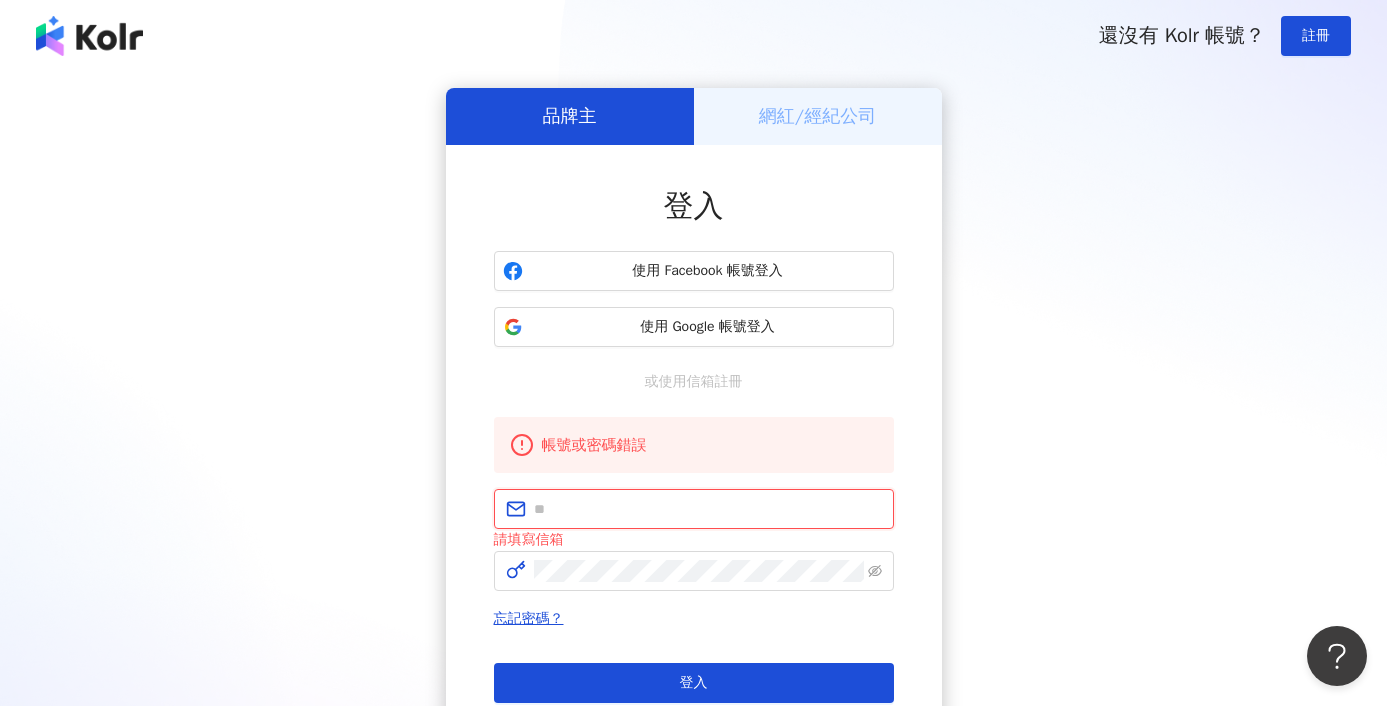 click at bounding box center (708, 509) 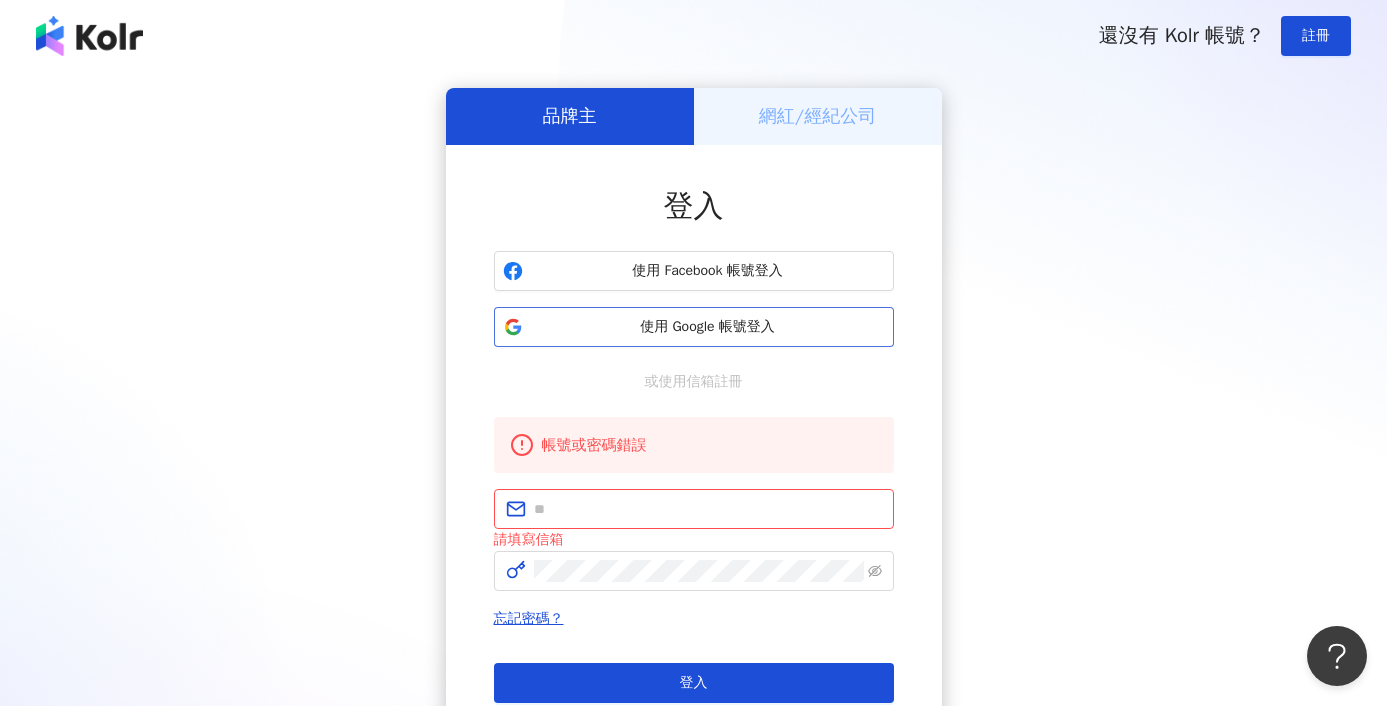 click on "使用 Google 帳號登入" at bounding box center [708, 327] 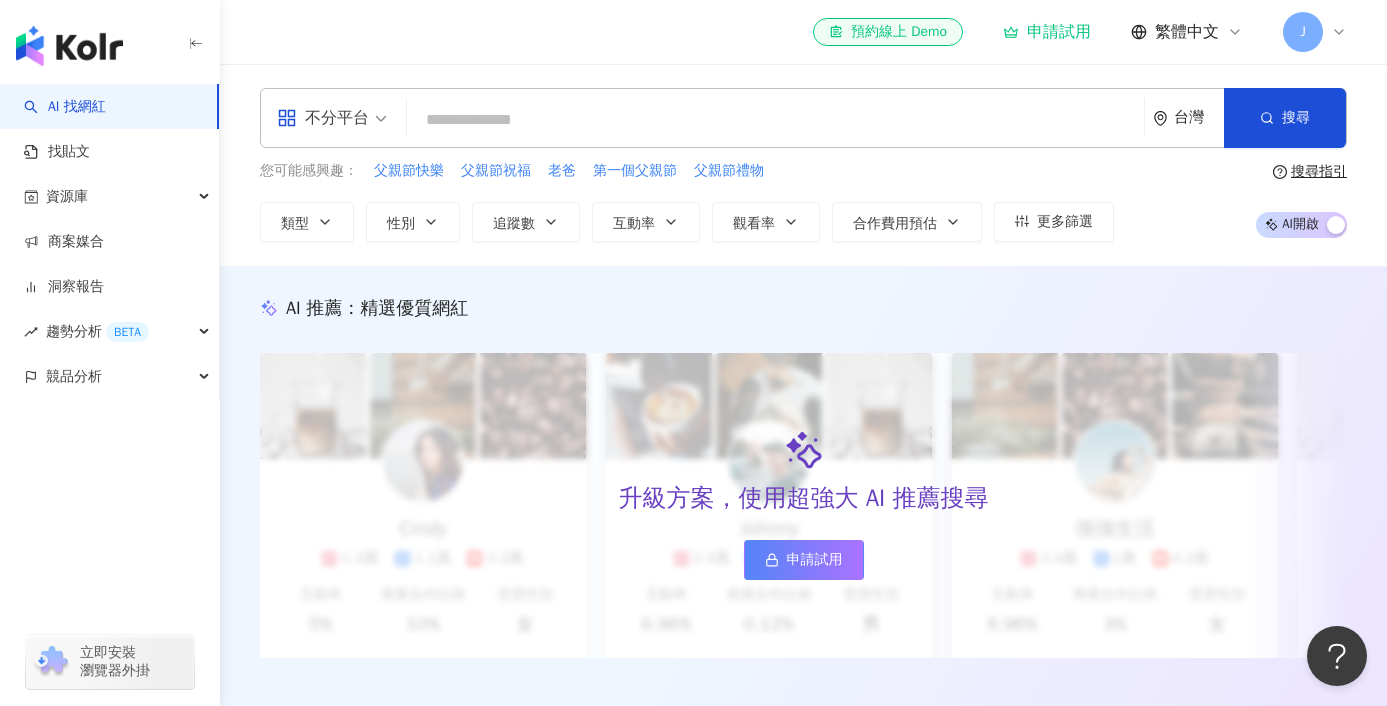 click on "J" at bounding box center (1303, 32) 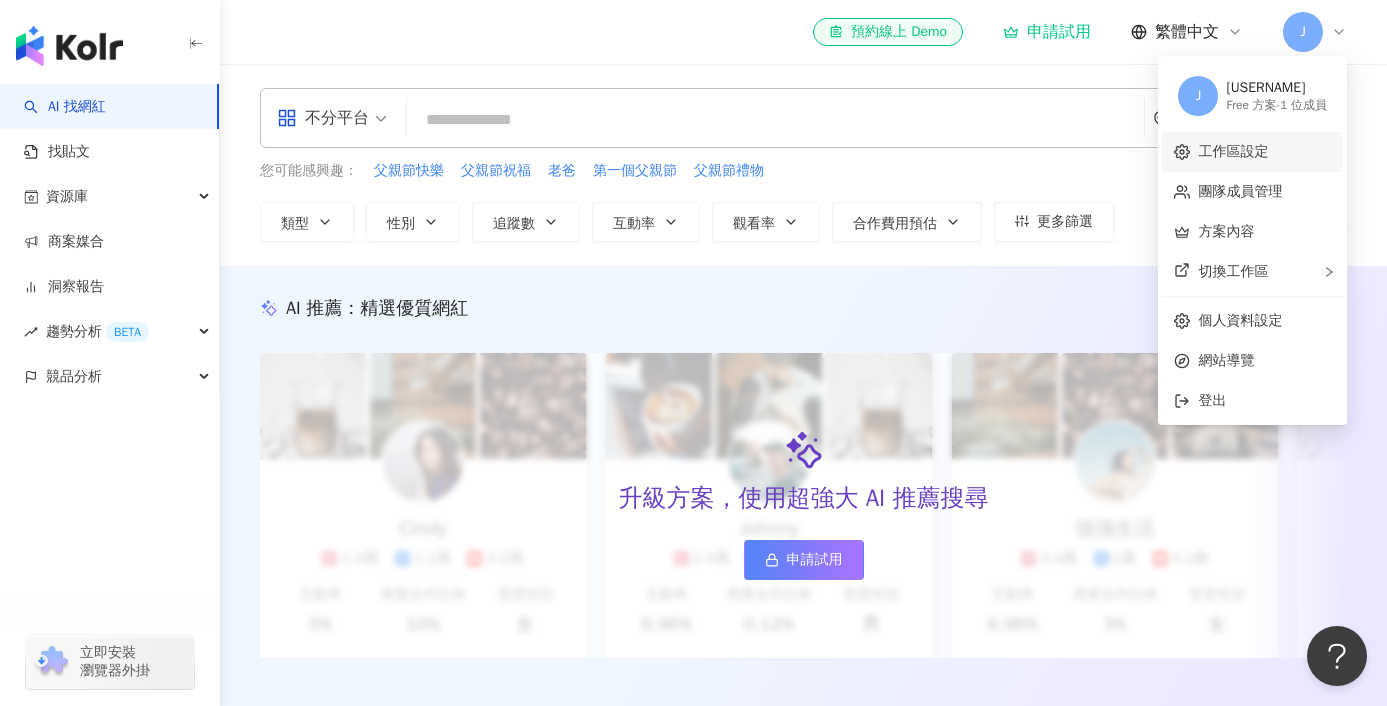 click on "工作區設定" at bounding box center (1233, 151) 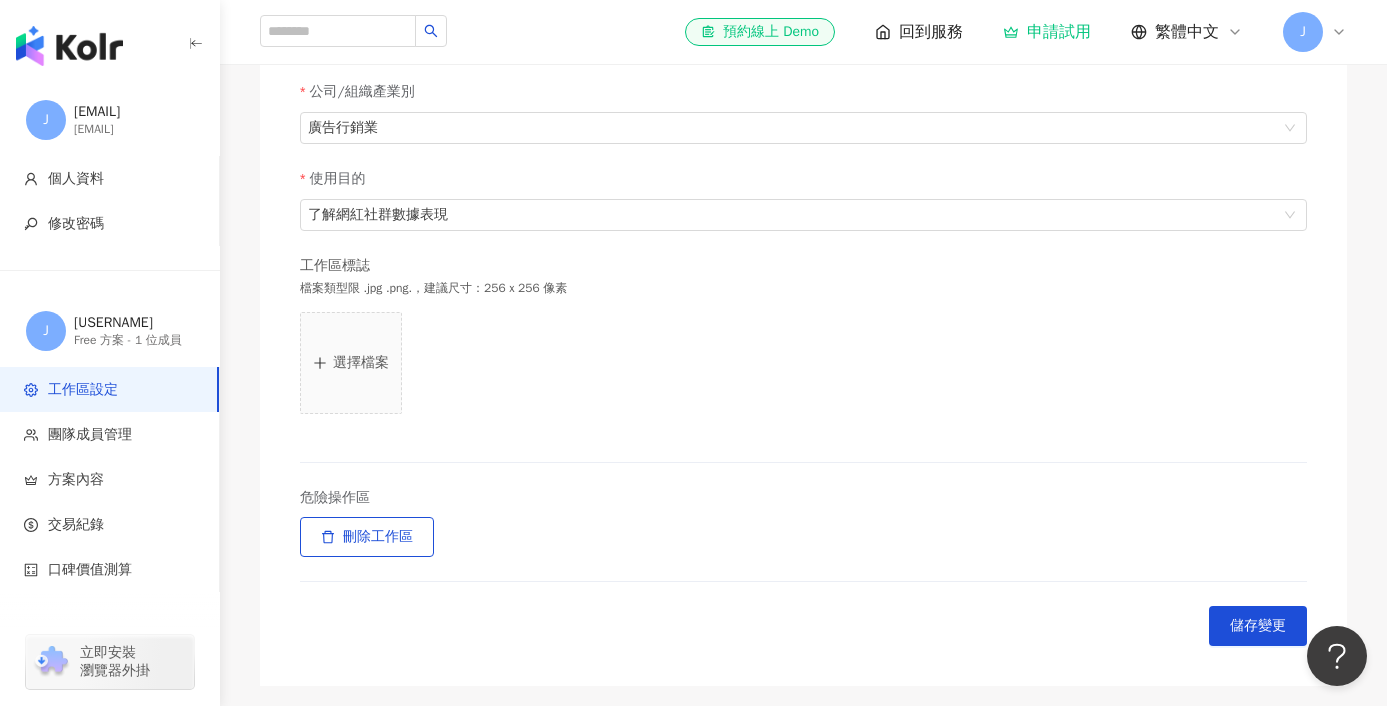 scroll, scrollTop: 588, scrollLeft: 0, axis: vertical 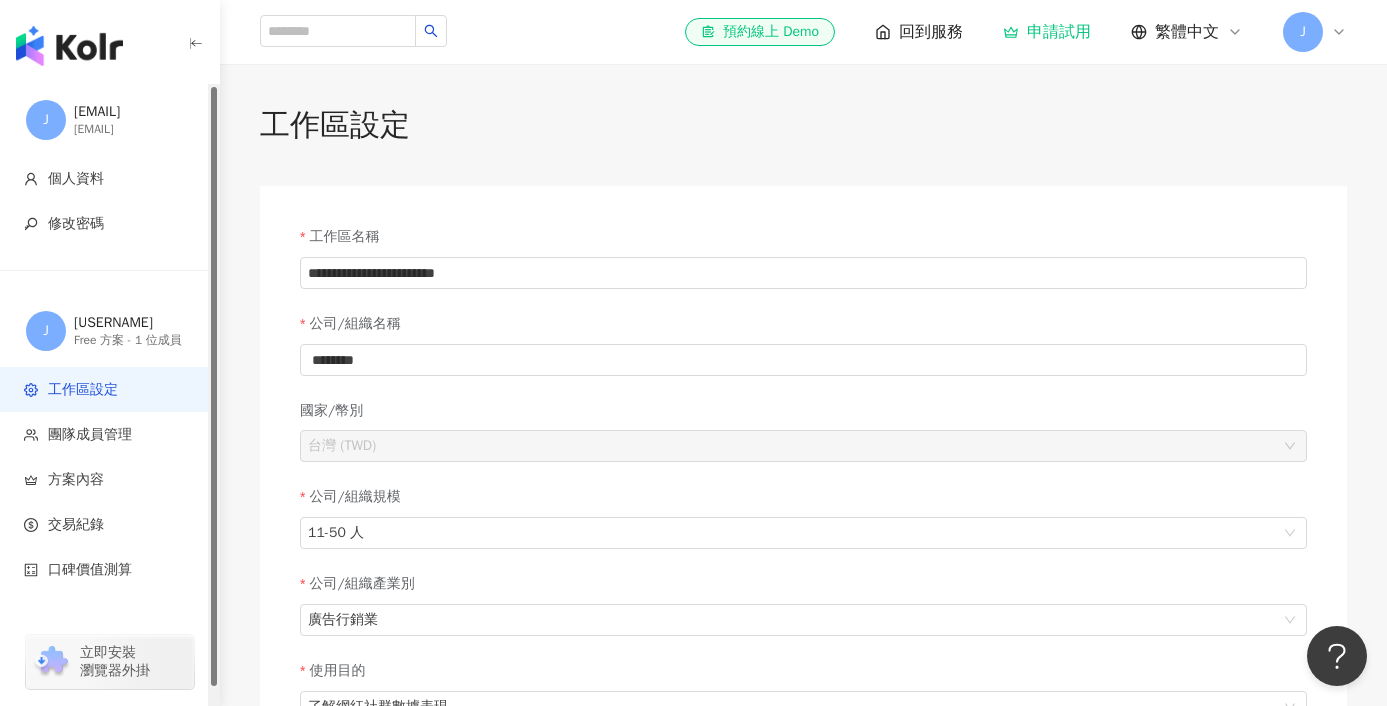 drag, startPoint x: 213, startPoint y: 585, endPoint x: 211, endPoint y: 560, distance: 25.079872 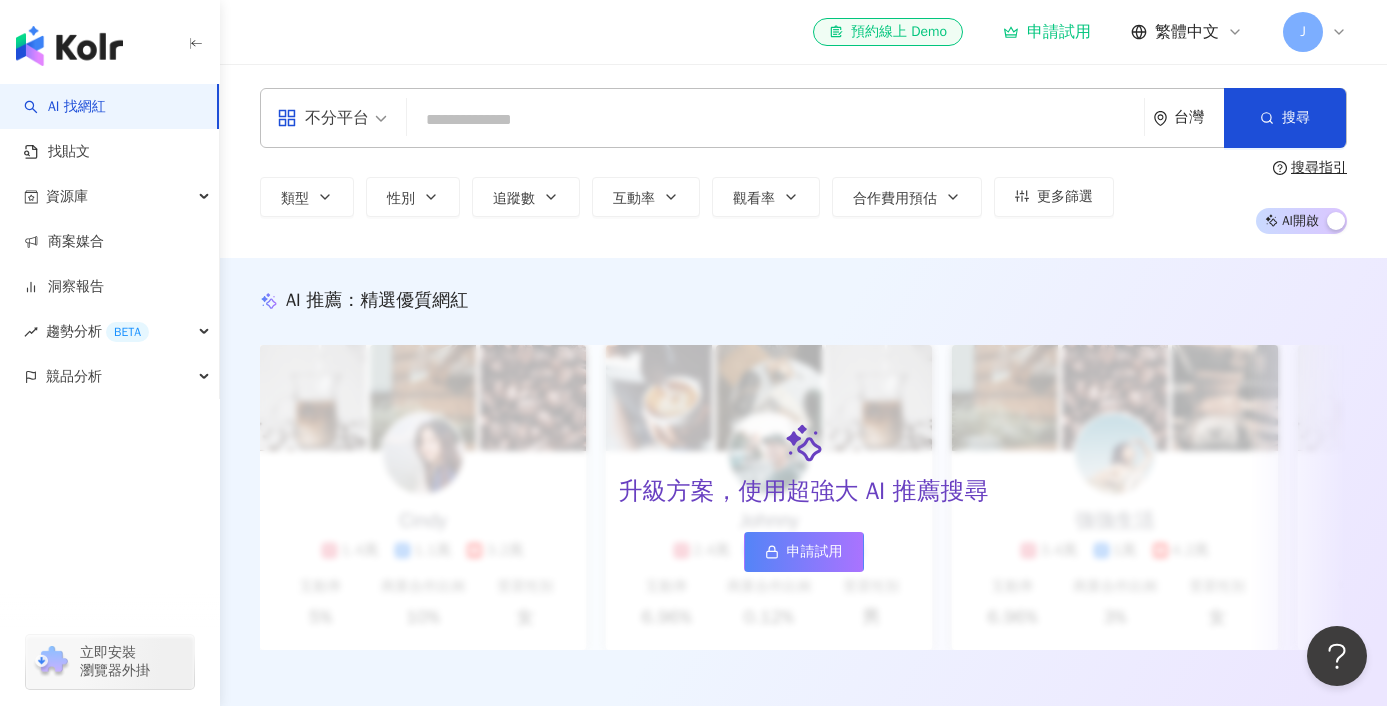 click on "J" at bounding box center (1303, 32) 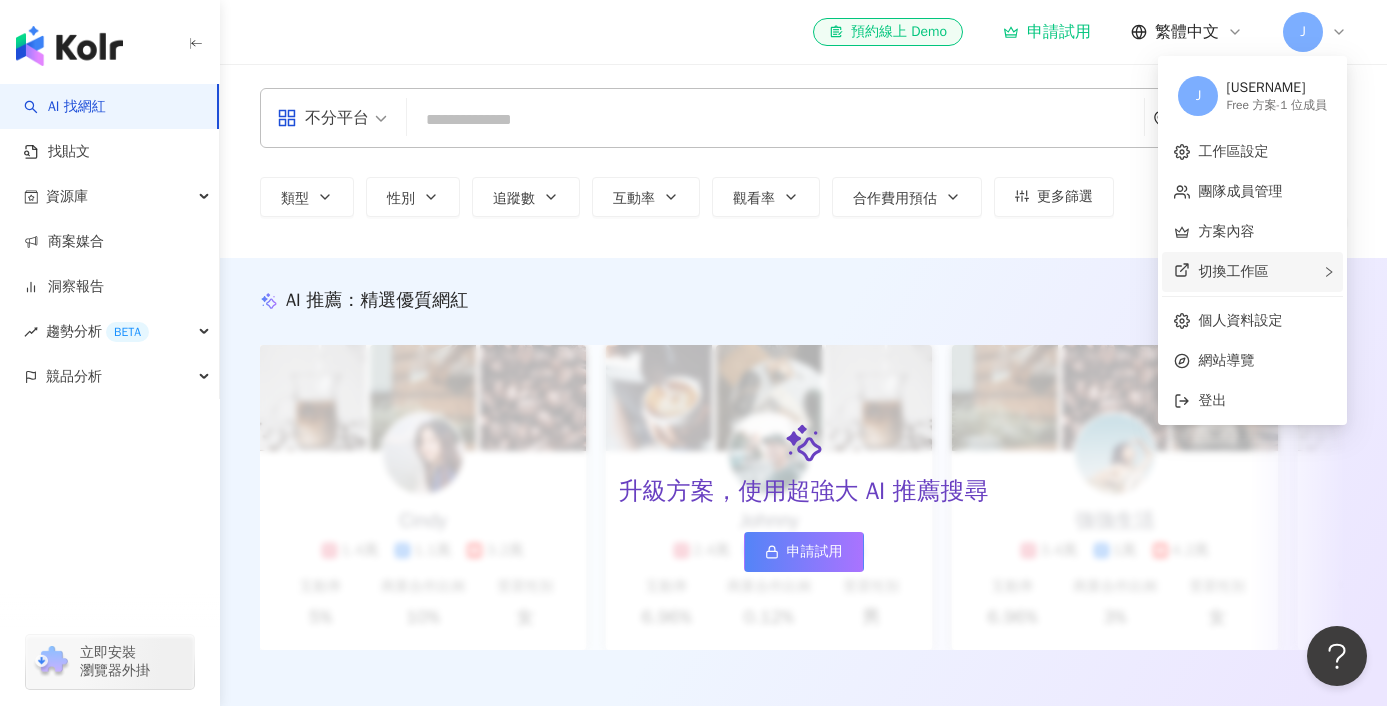 click on "切換工作區" at bounding box center [1252, 272] 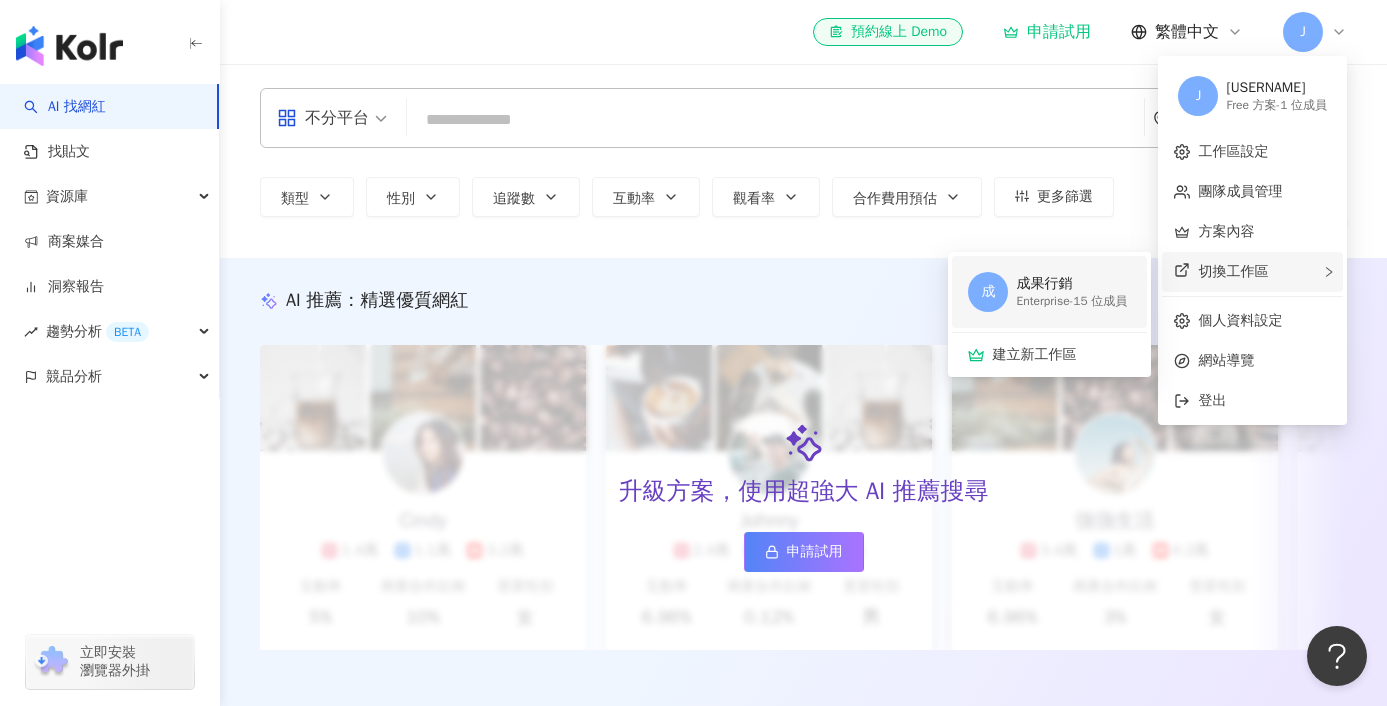 click on "Enterprise  -  15 位成員" at bounding box center (1071, 301) 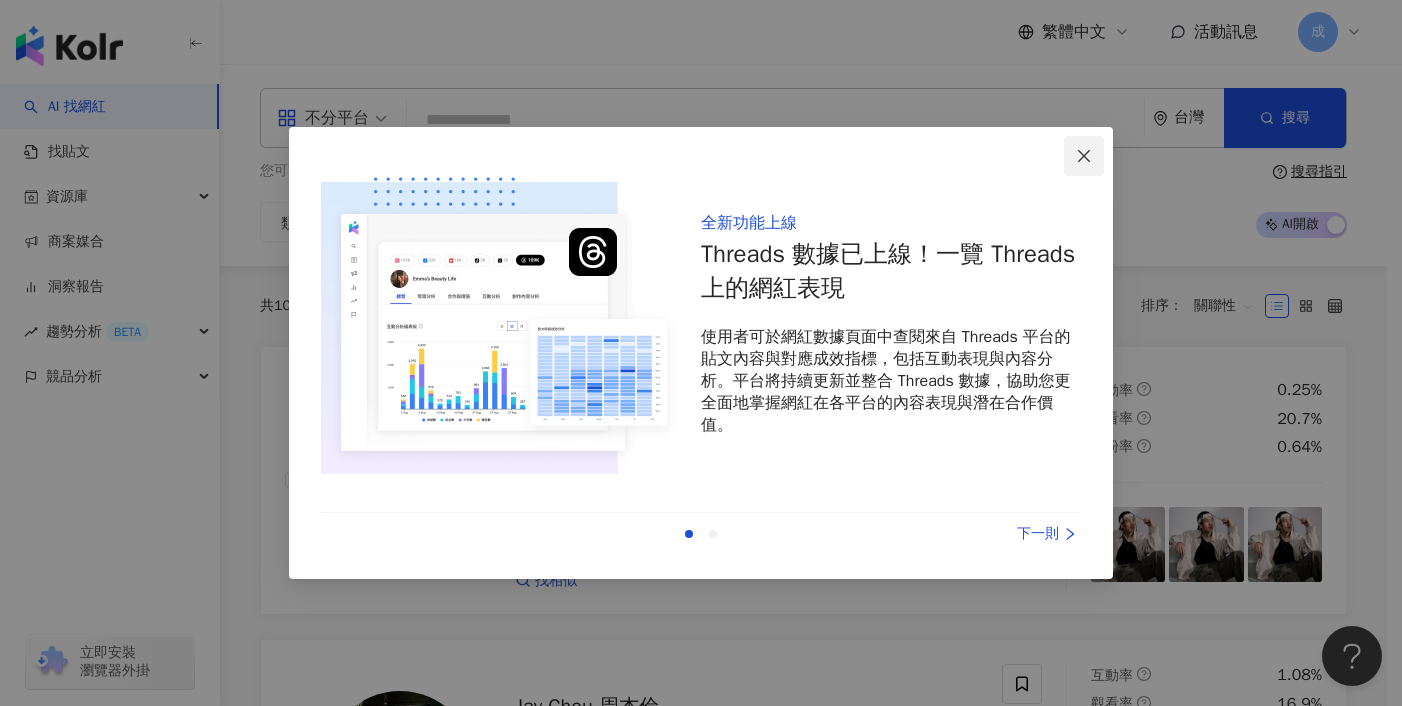 click 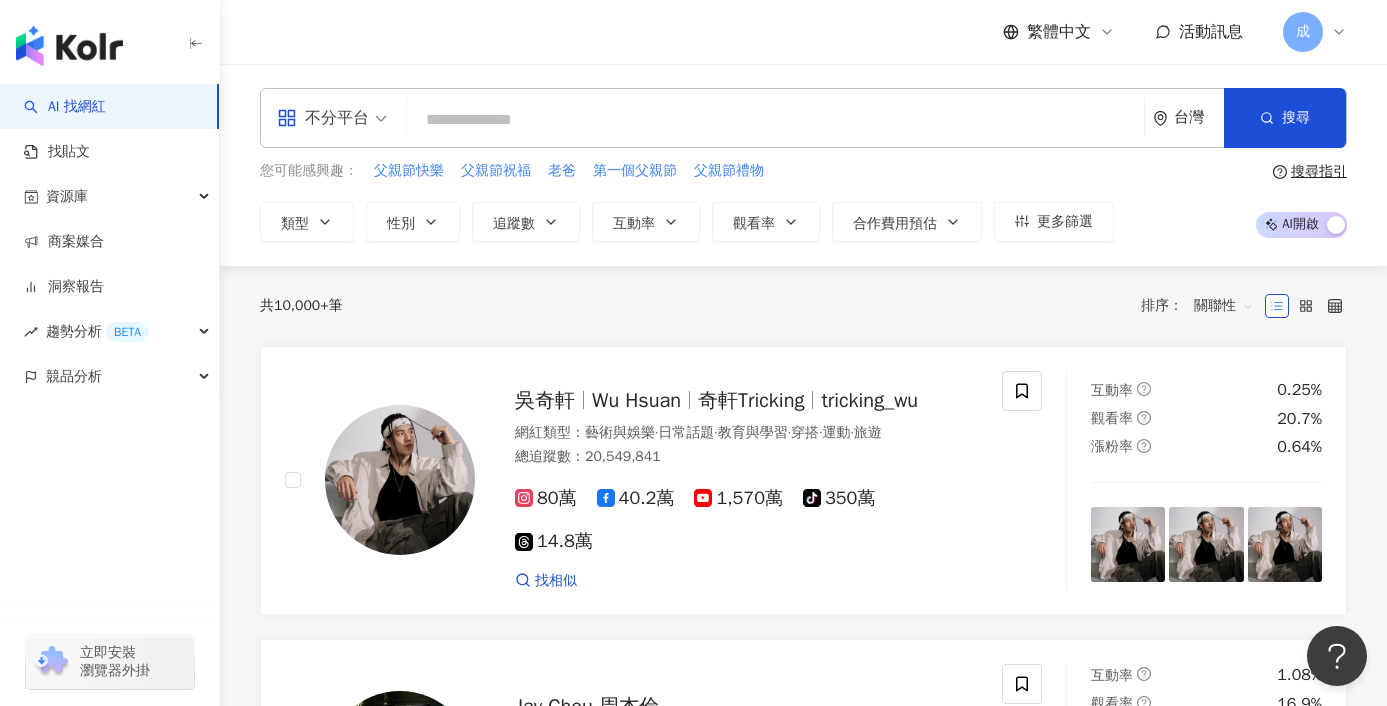 click on "成" at bounding box center (1303, 32) 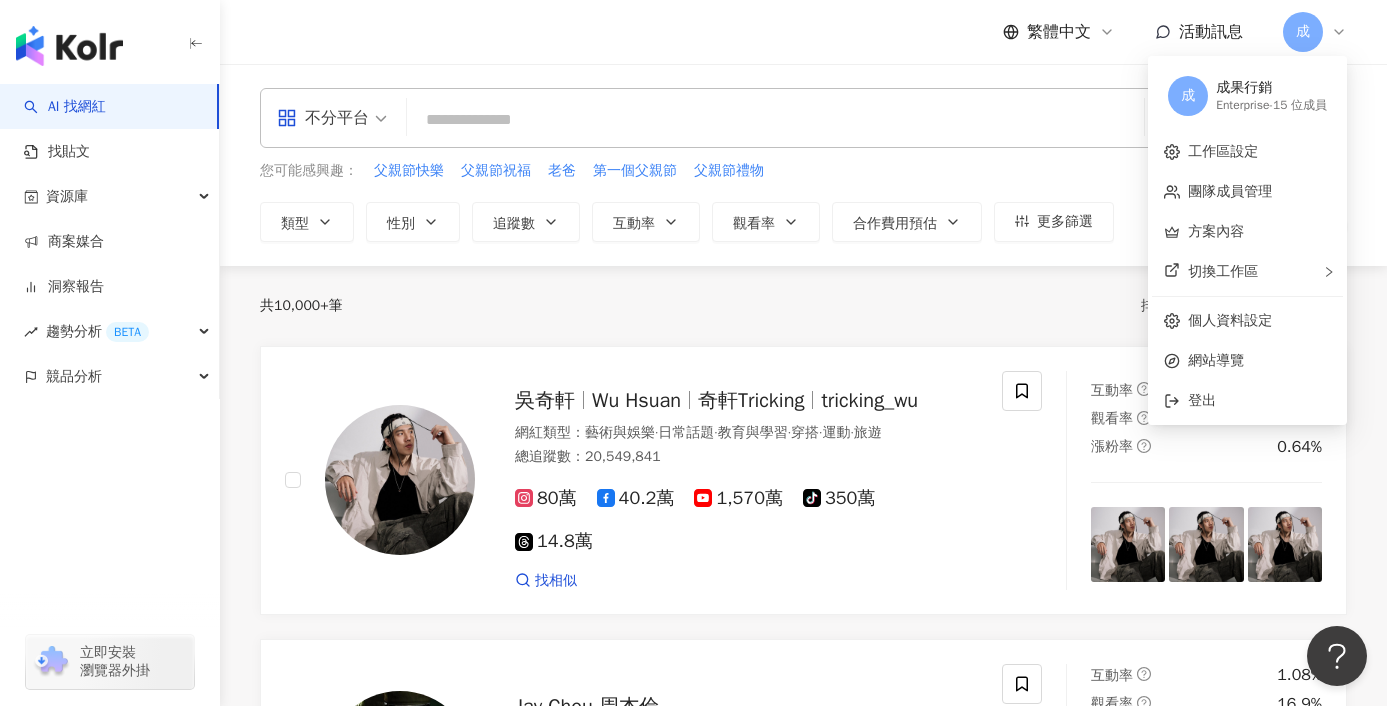 click on "不分平台 台灣 搜尋 您可能感興趣： 父親節快樂  父親節祝福  老爸  第一個父親節  父親節禮物  類型 性別 追蹤數 互動率 觀看率 合作費用預估  更多篩選 搜尋指引 AI  開啟 AI  關閉" at bounding box center (803, 165) 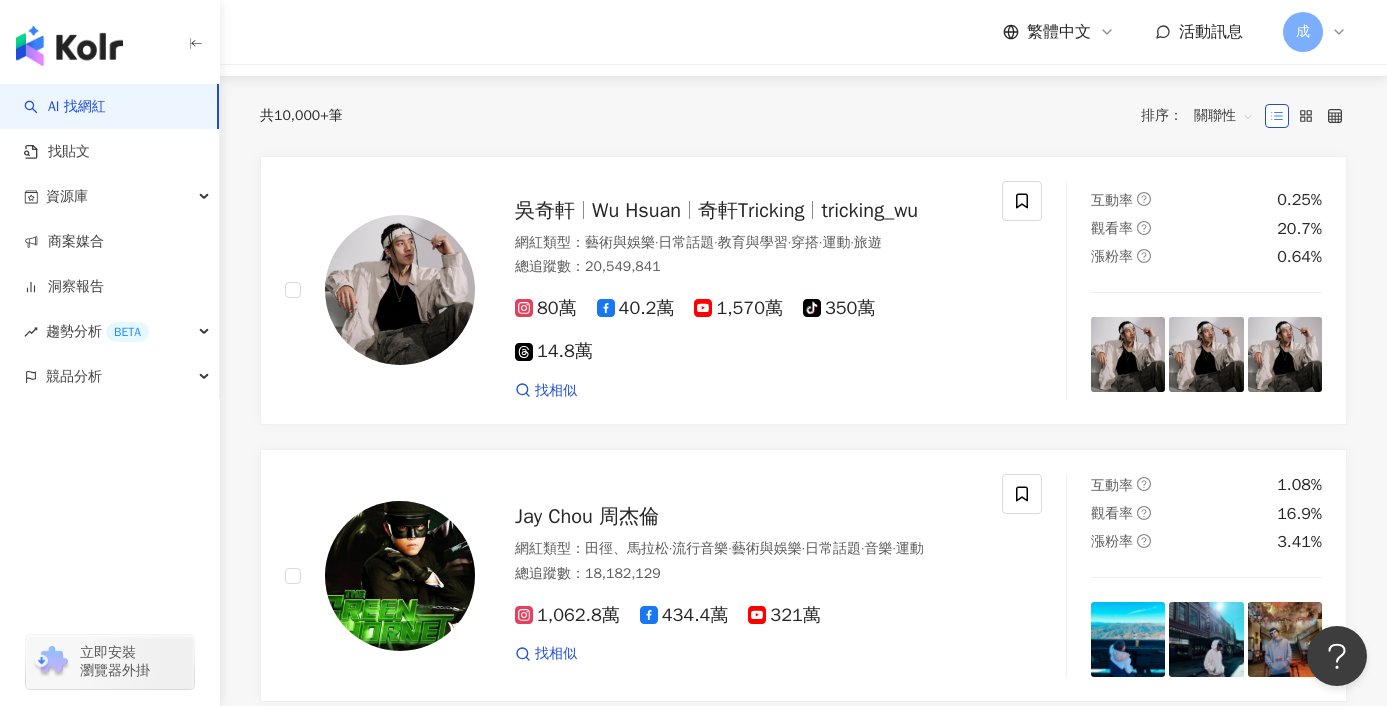 scroll, scrollTop: 0, scrollLeft: 0, axis: both 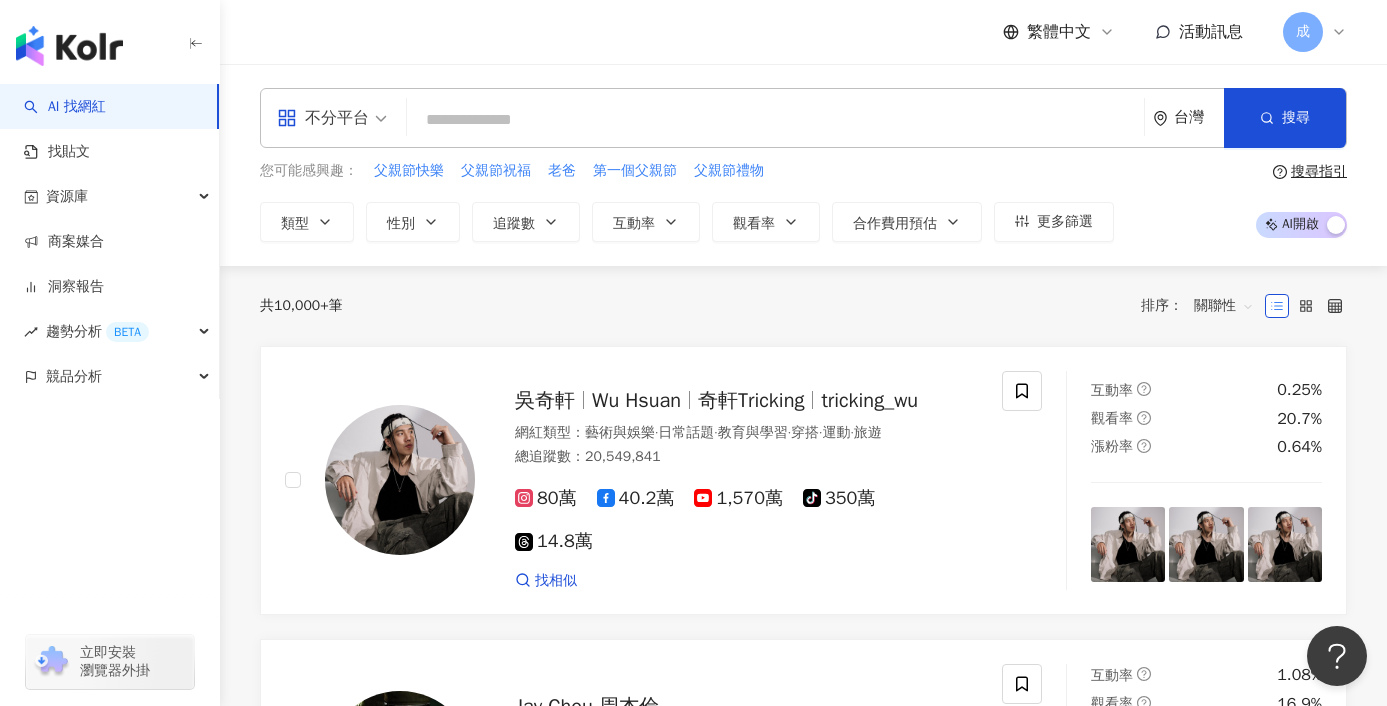 click 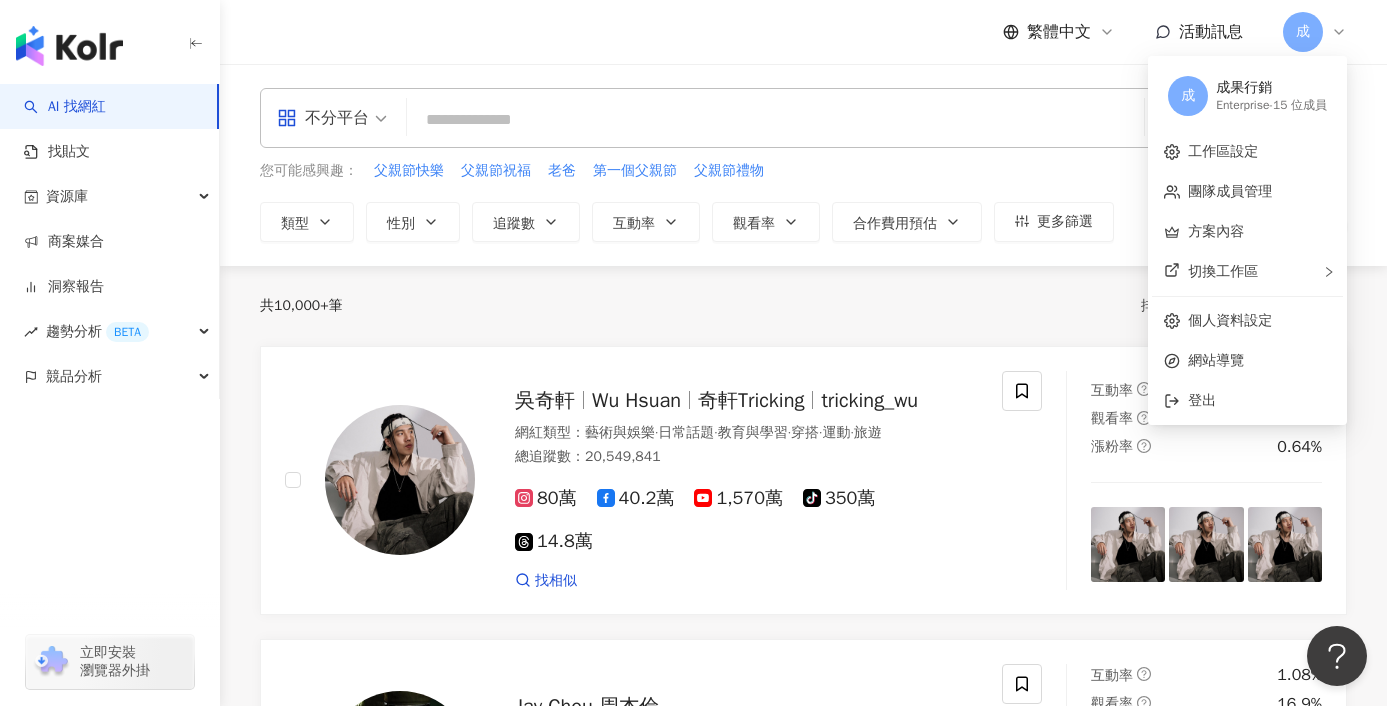 click on "Enterprise  -  15 位成員" at bounding box center (1271, 105) 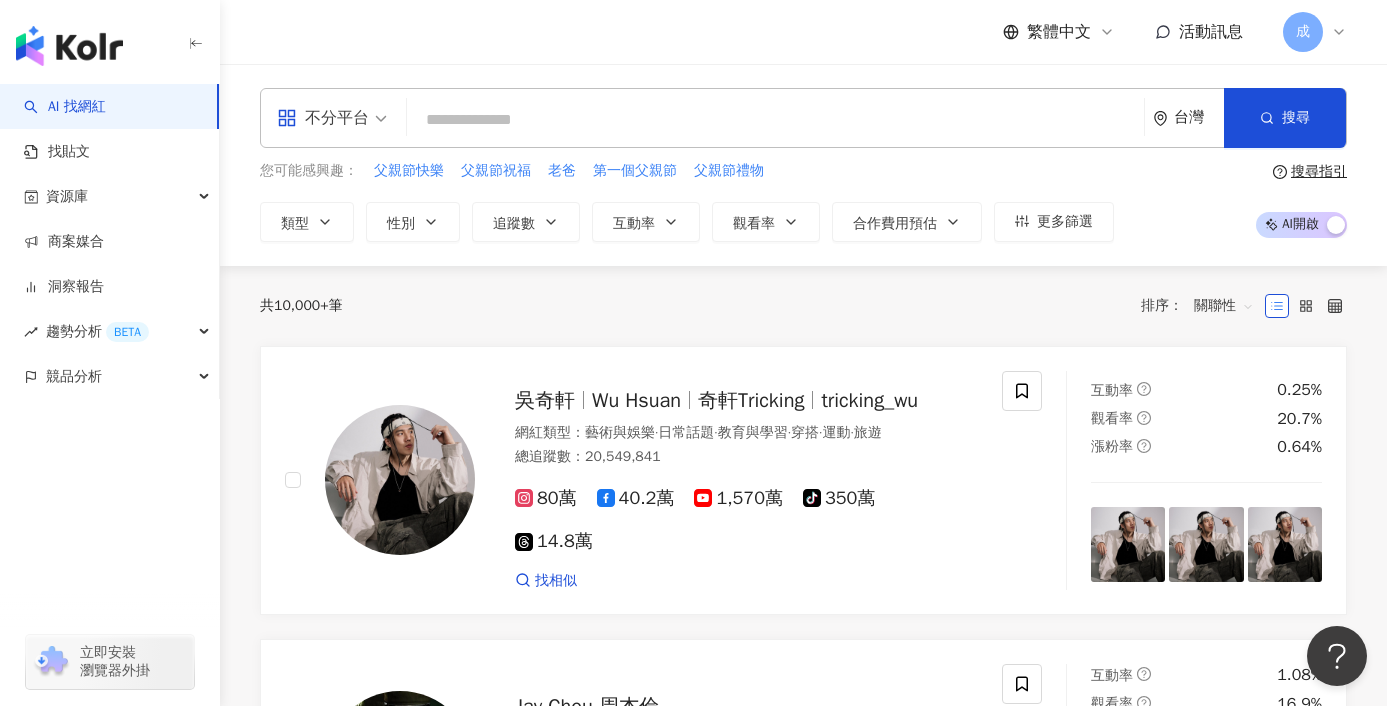 click at bounding box center [775, 120] 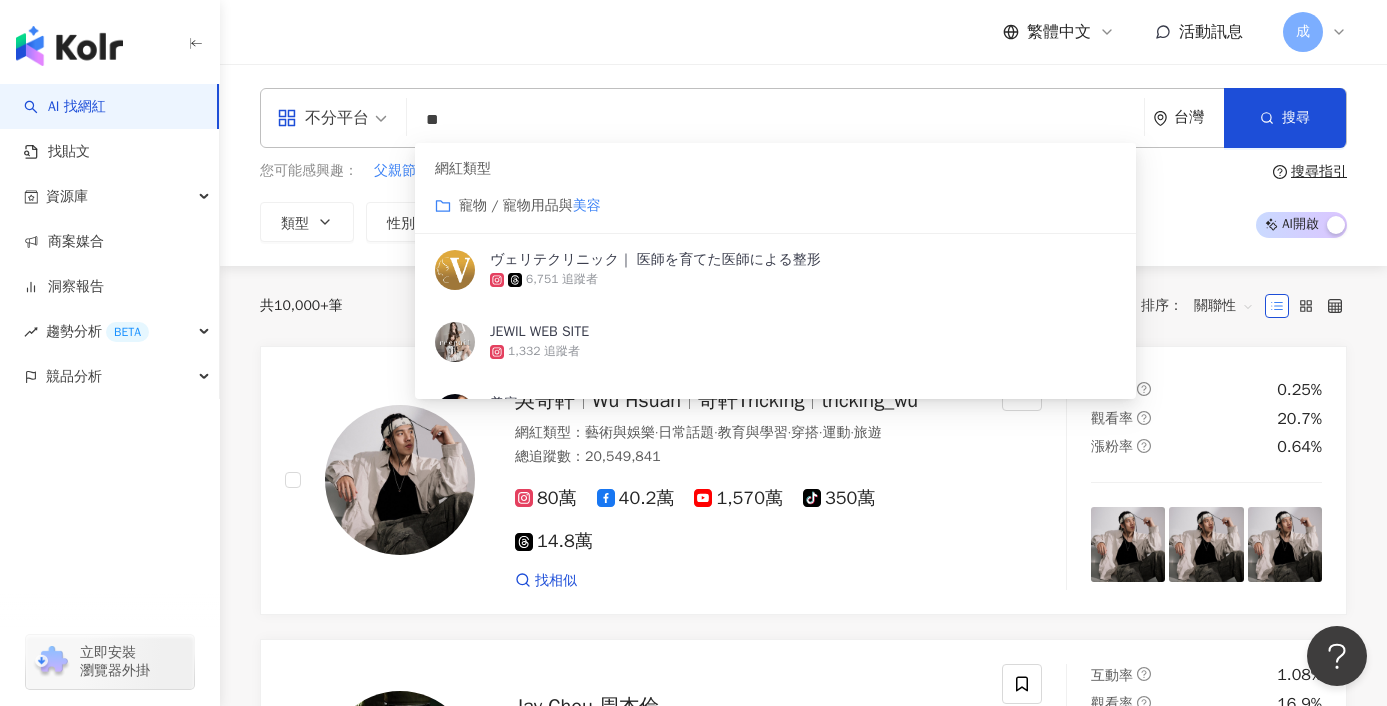 click on "**" at bounding box center (775, 120) 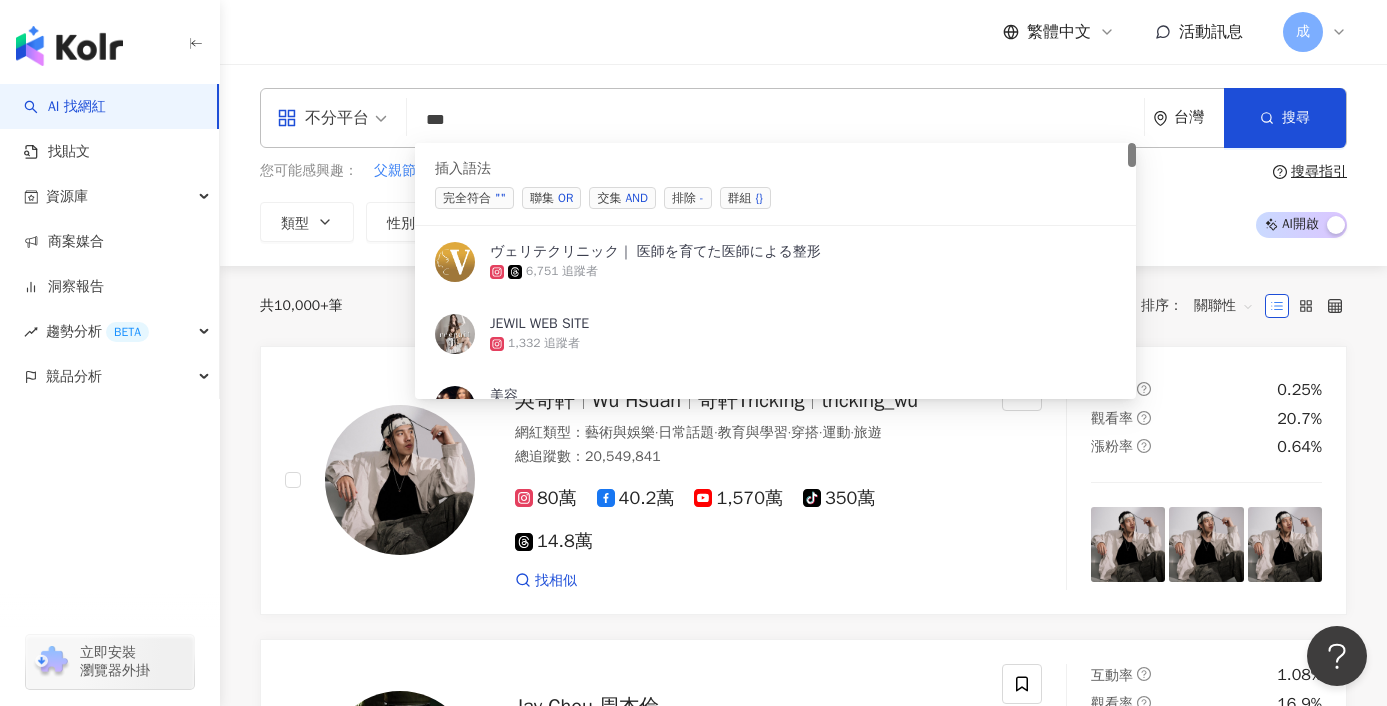 click on "***" at bounding box center [775, 120] 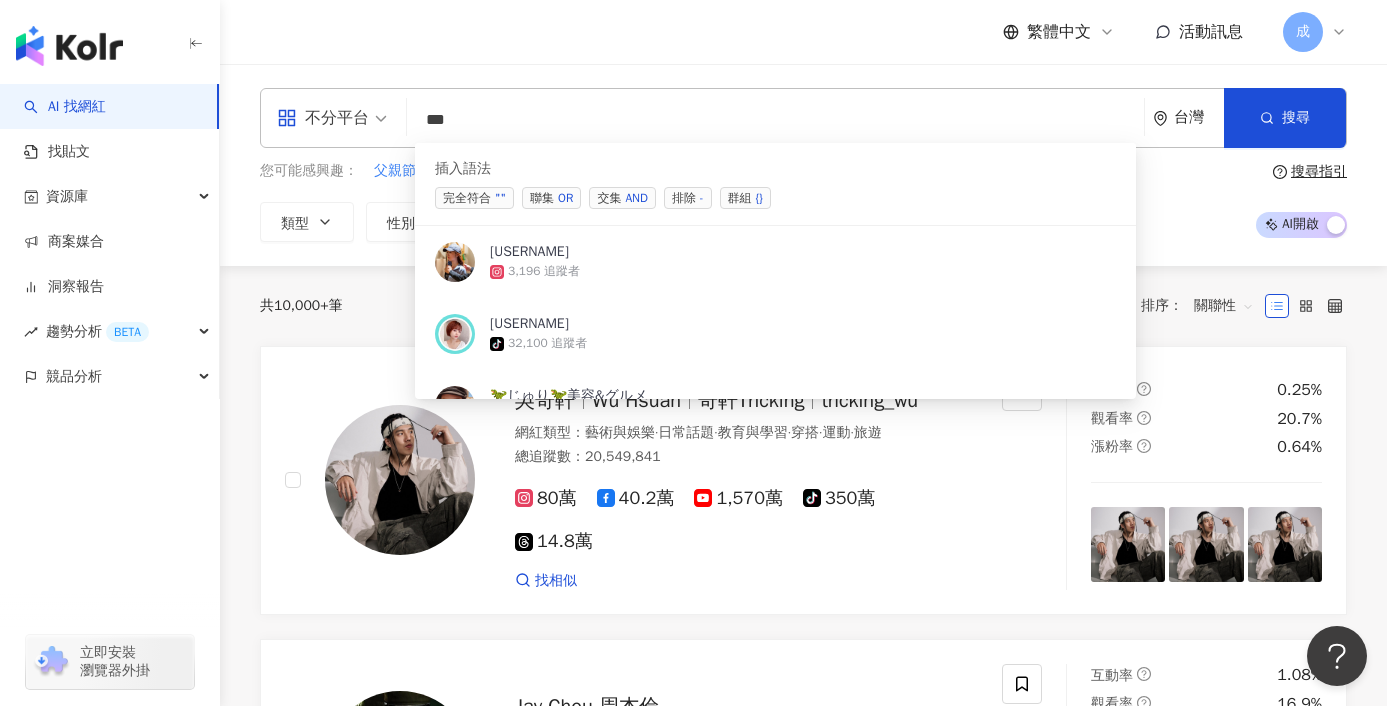 click on "***" at bounding box center (775, 120) 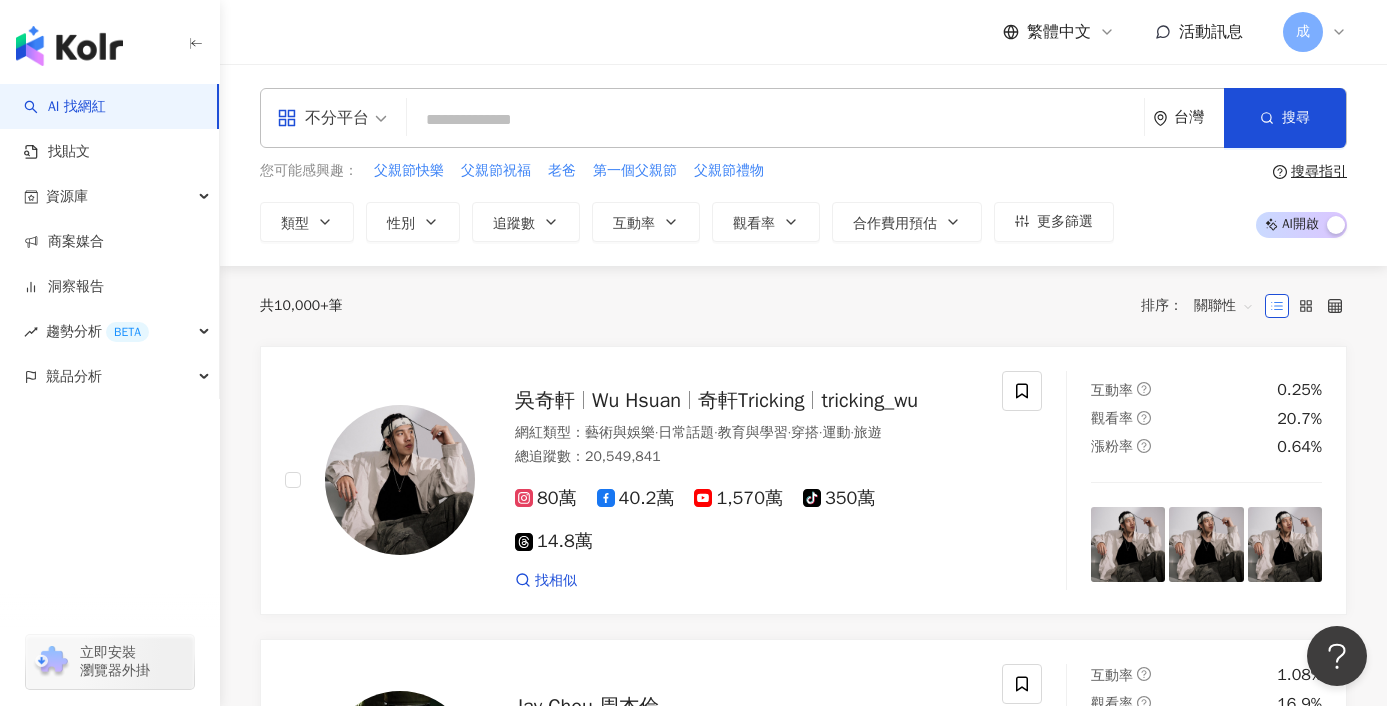 click at bounding box center (775, 120) 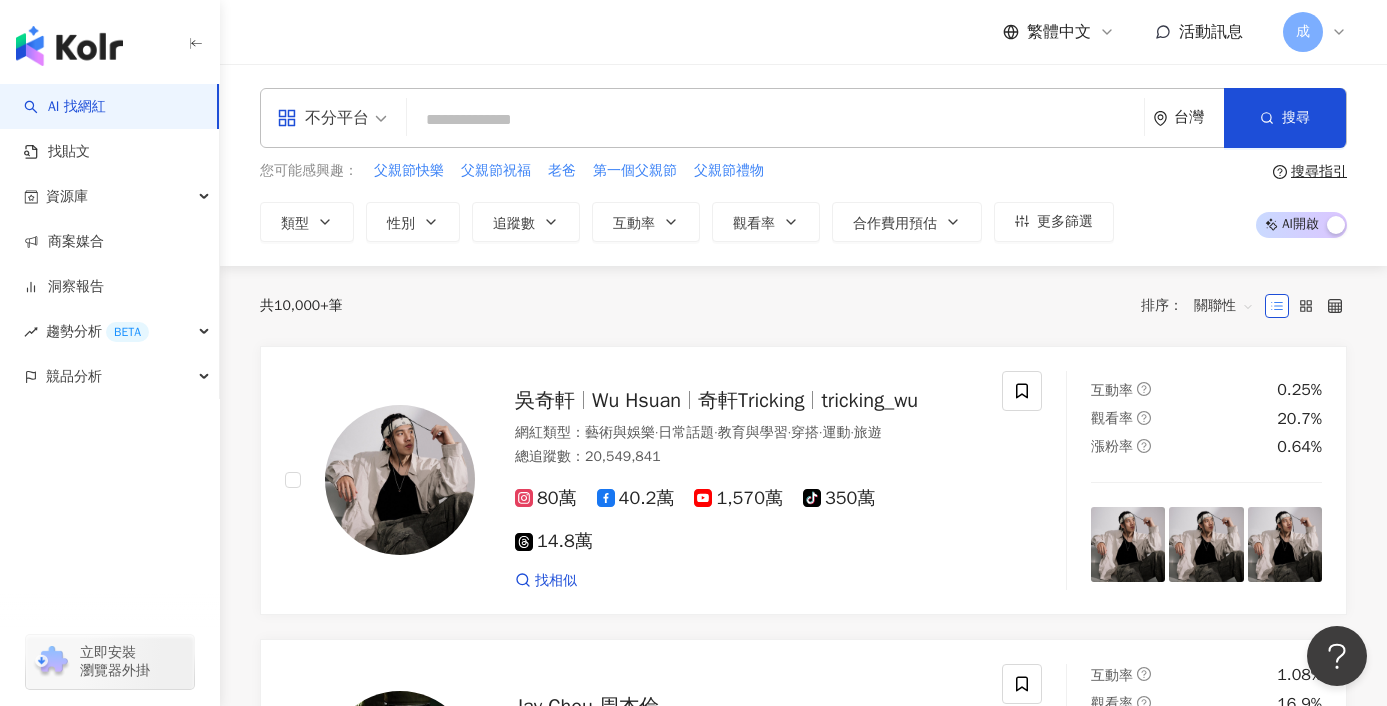 click at bounding box center [775, 120] 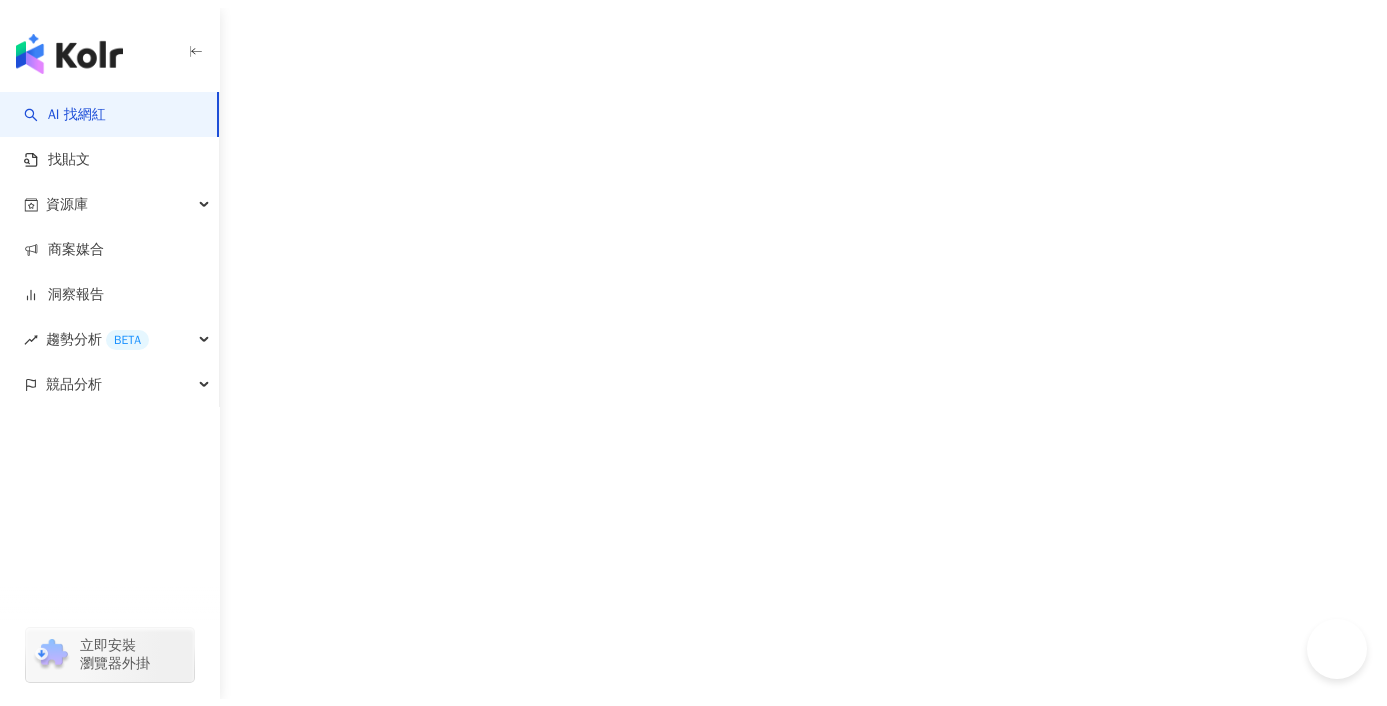 scroll, scrollTop: 0, scrollLeft: 0, axis: both 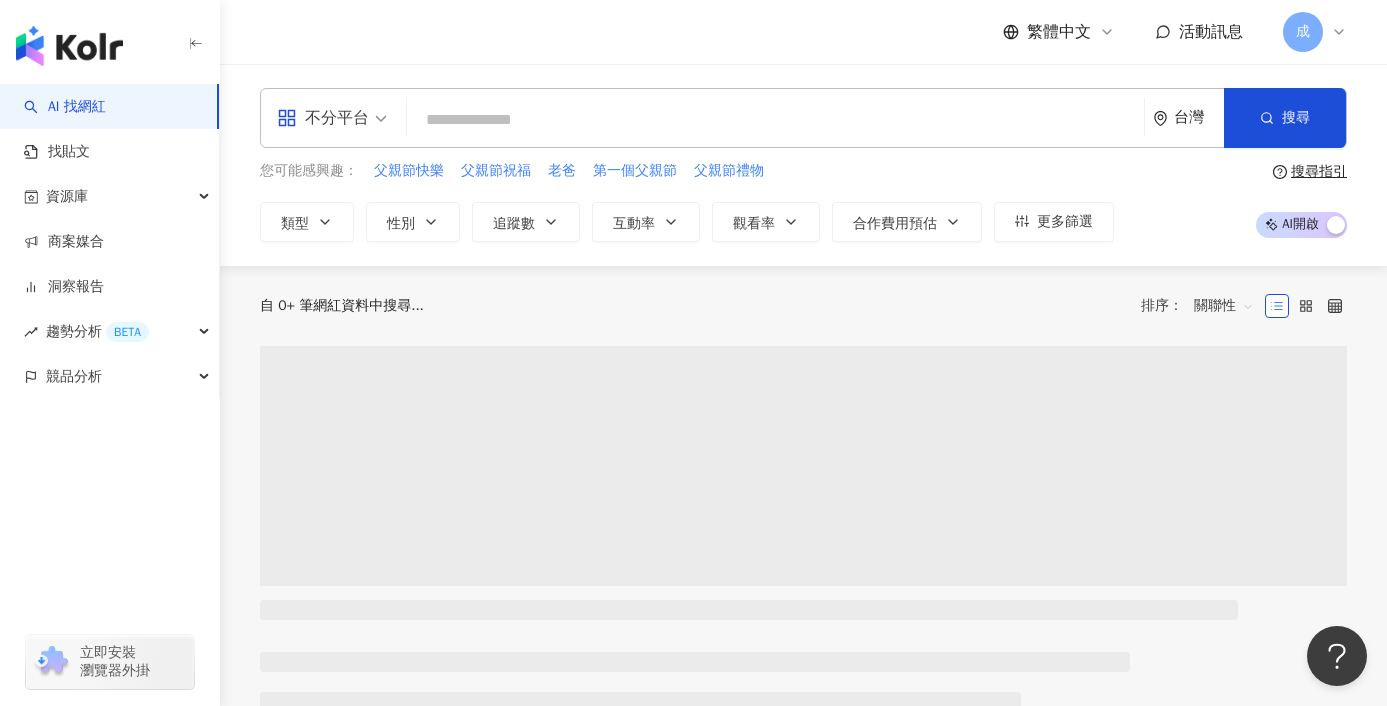 click at bounding box center (775, 120) 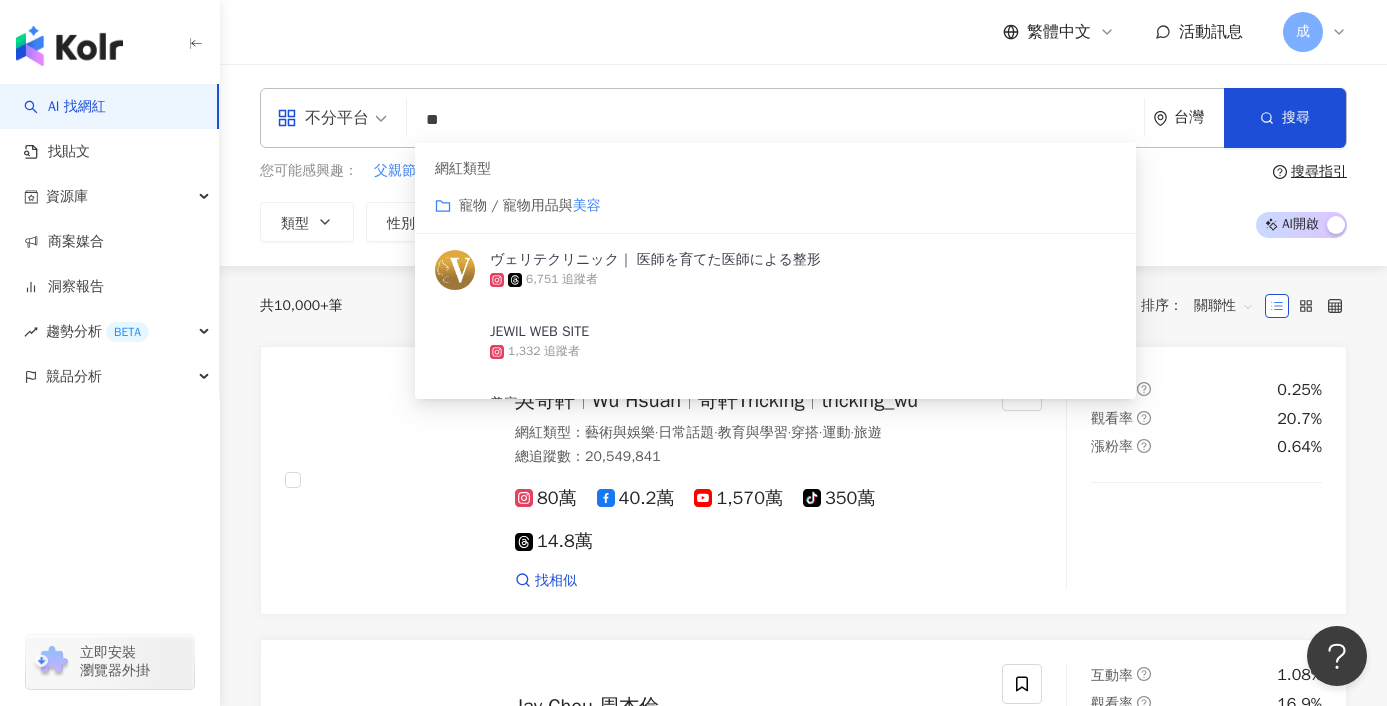 type on "*" 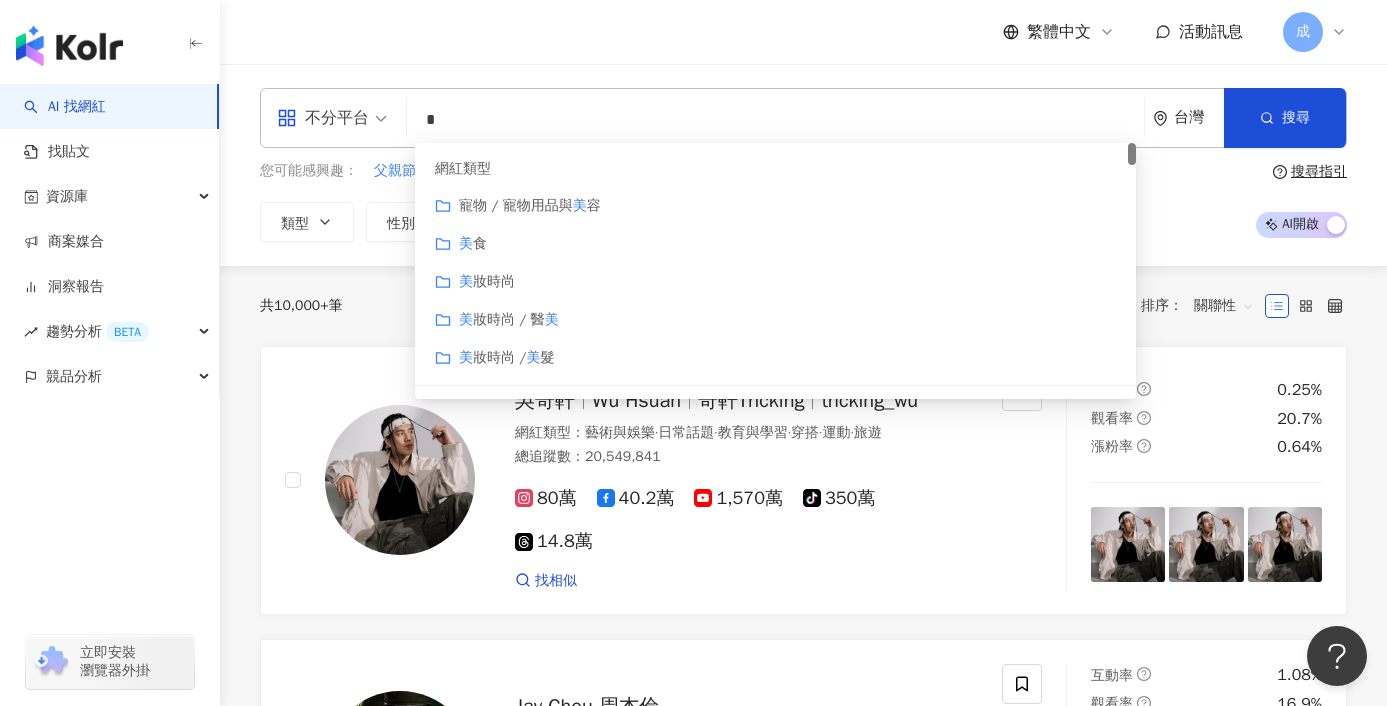 type 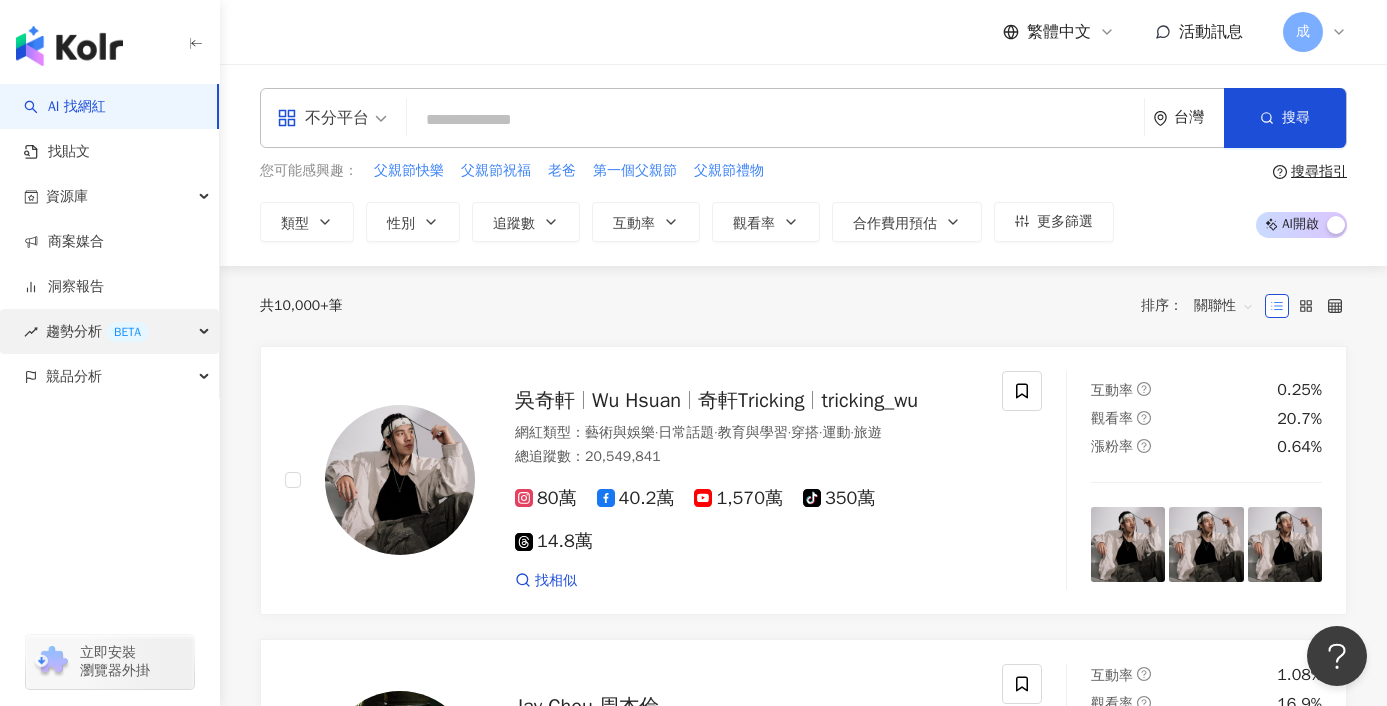 click on "趨勢分析 BETA" at bounding box center [109, 331] 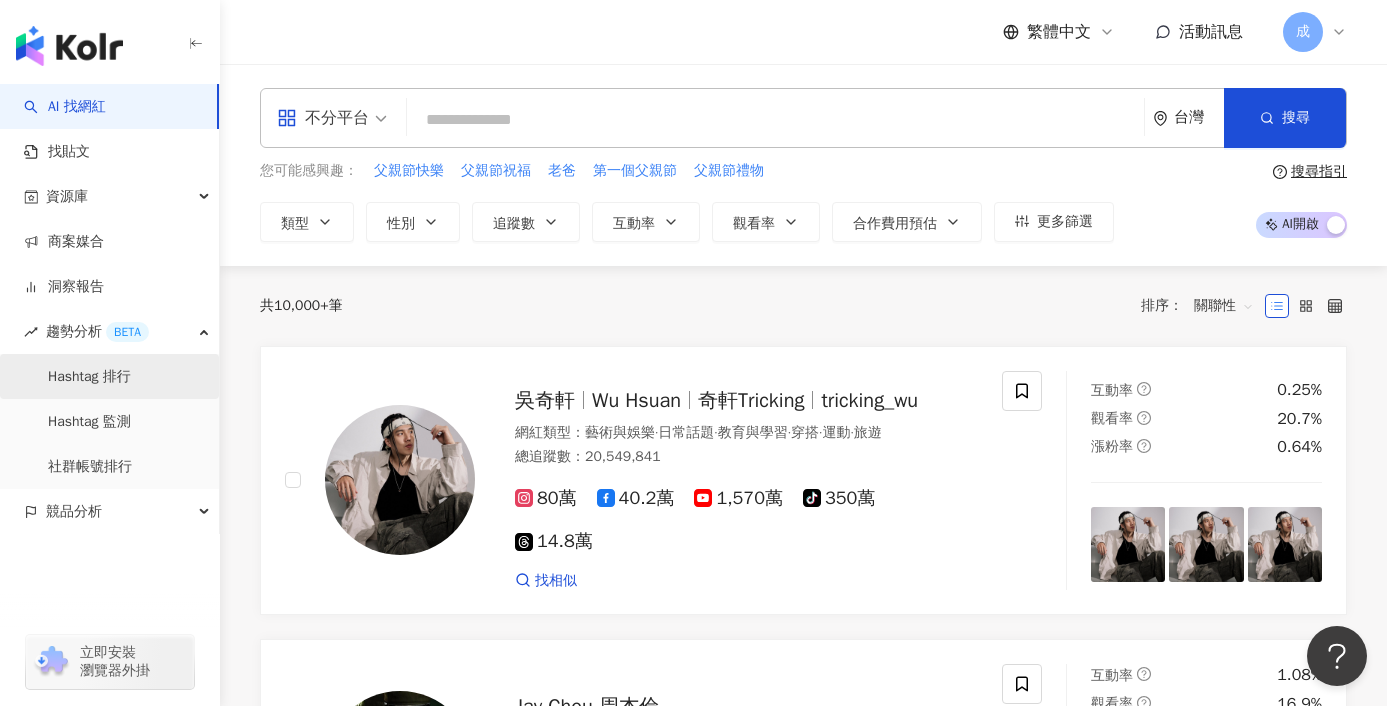 click on "Hashtag 排行" at bounding box center (89, 377) 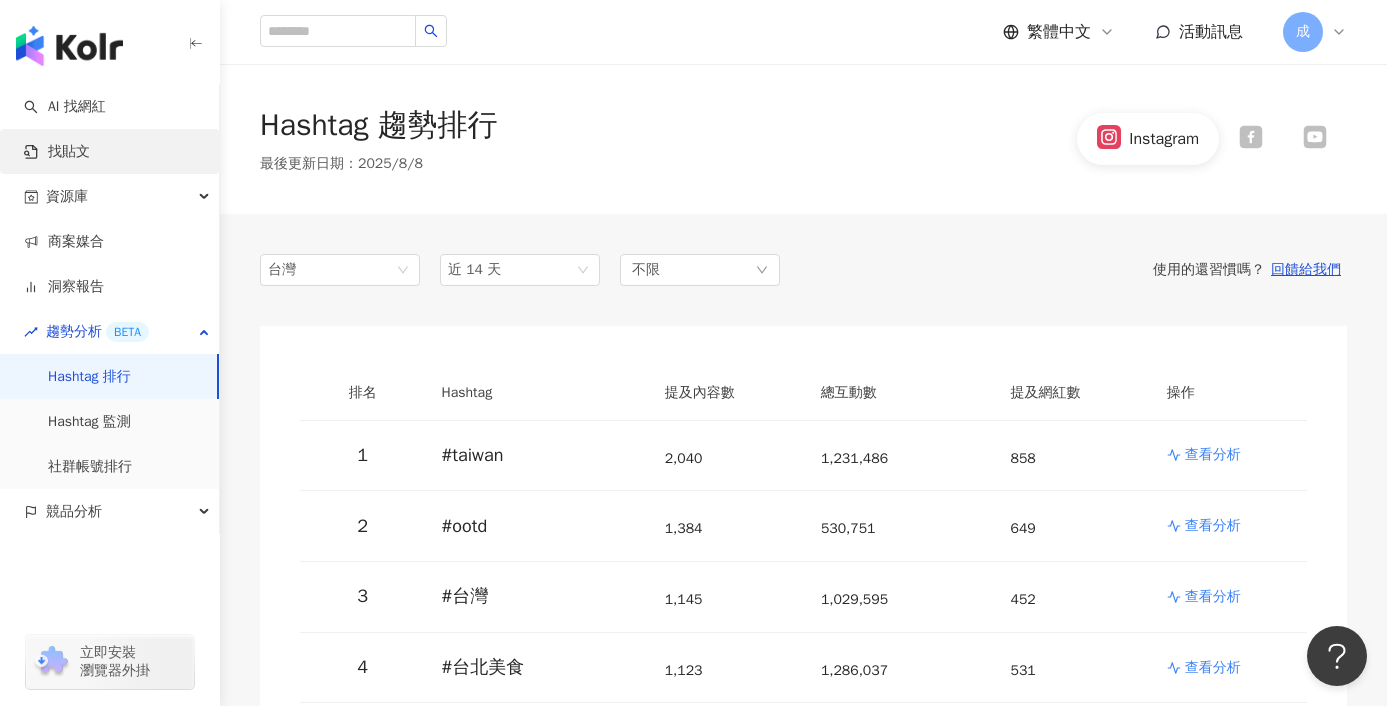 click on "找貼文" at bounding box center (57, 152) 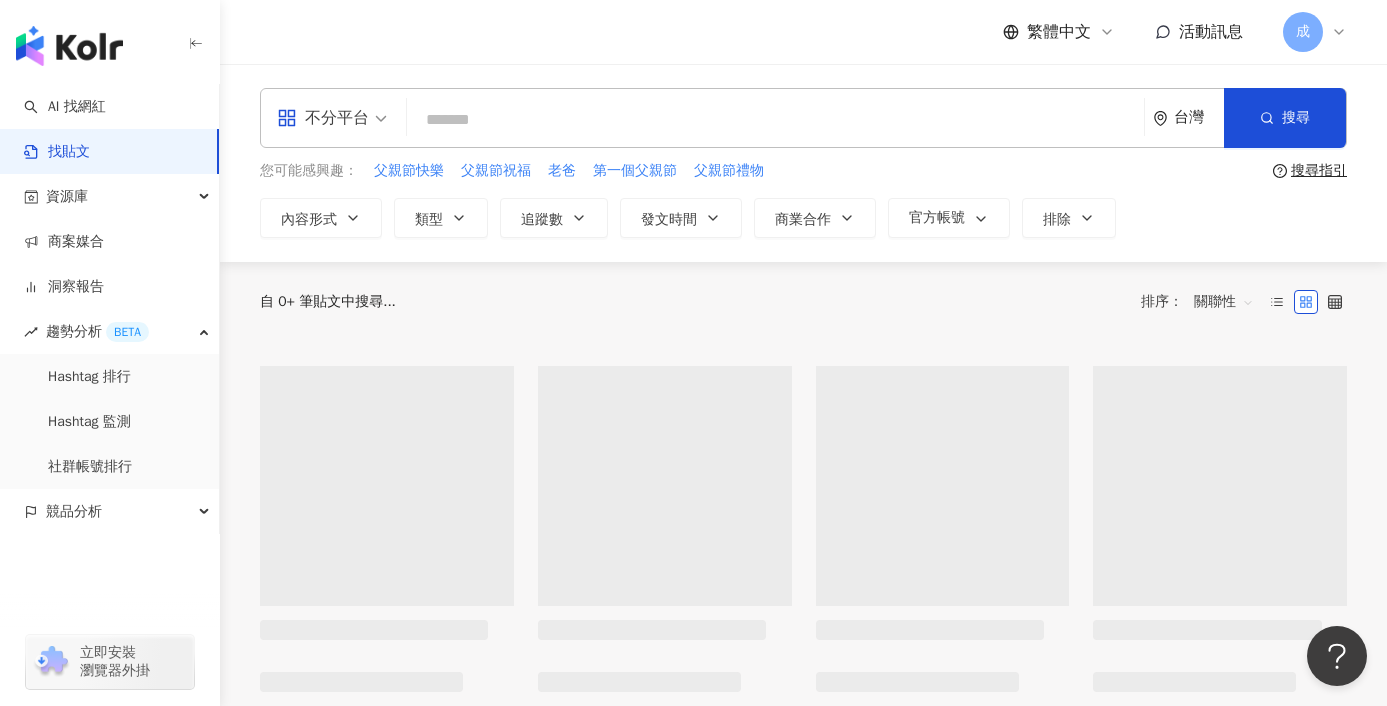 click at bounding box center (775, 119) 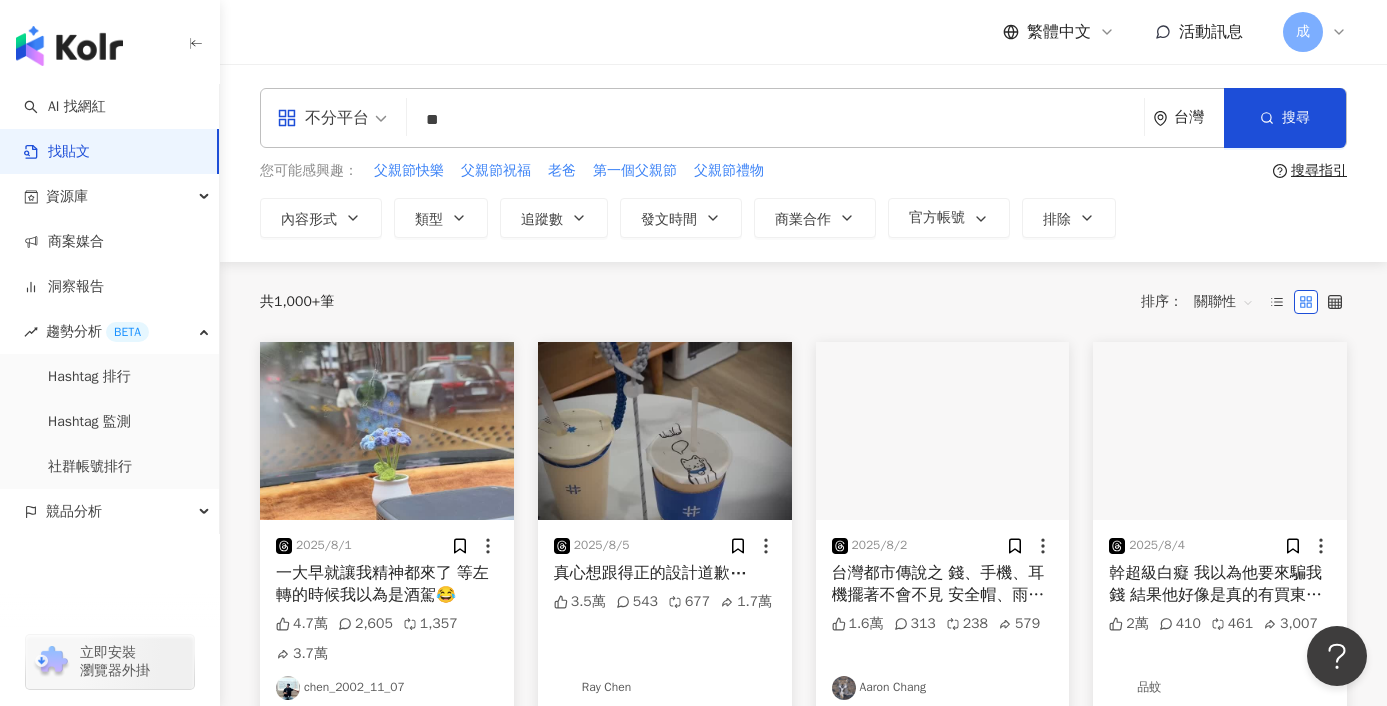 type on "*" 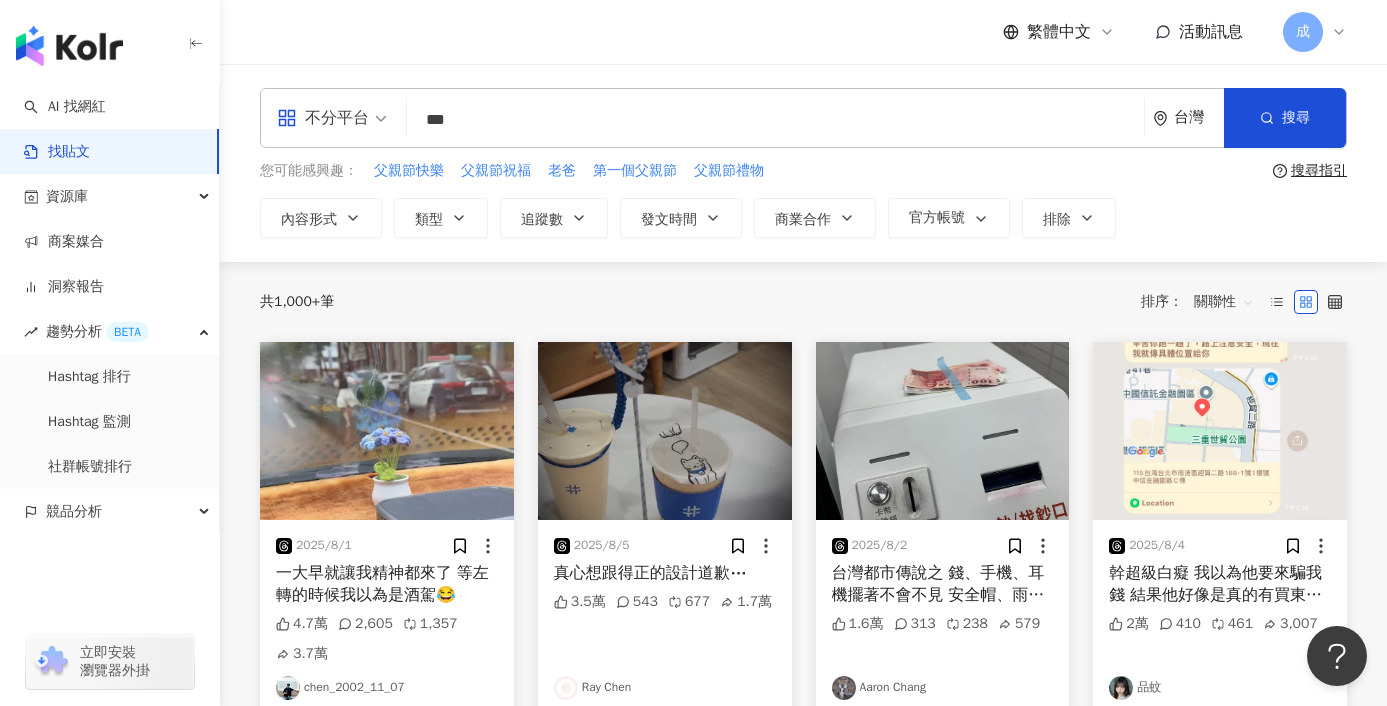 type on "*" 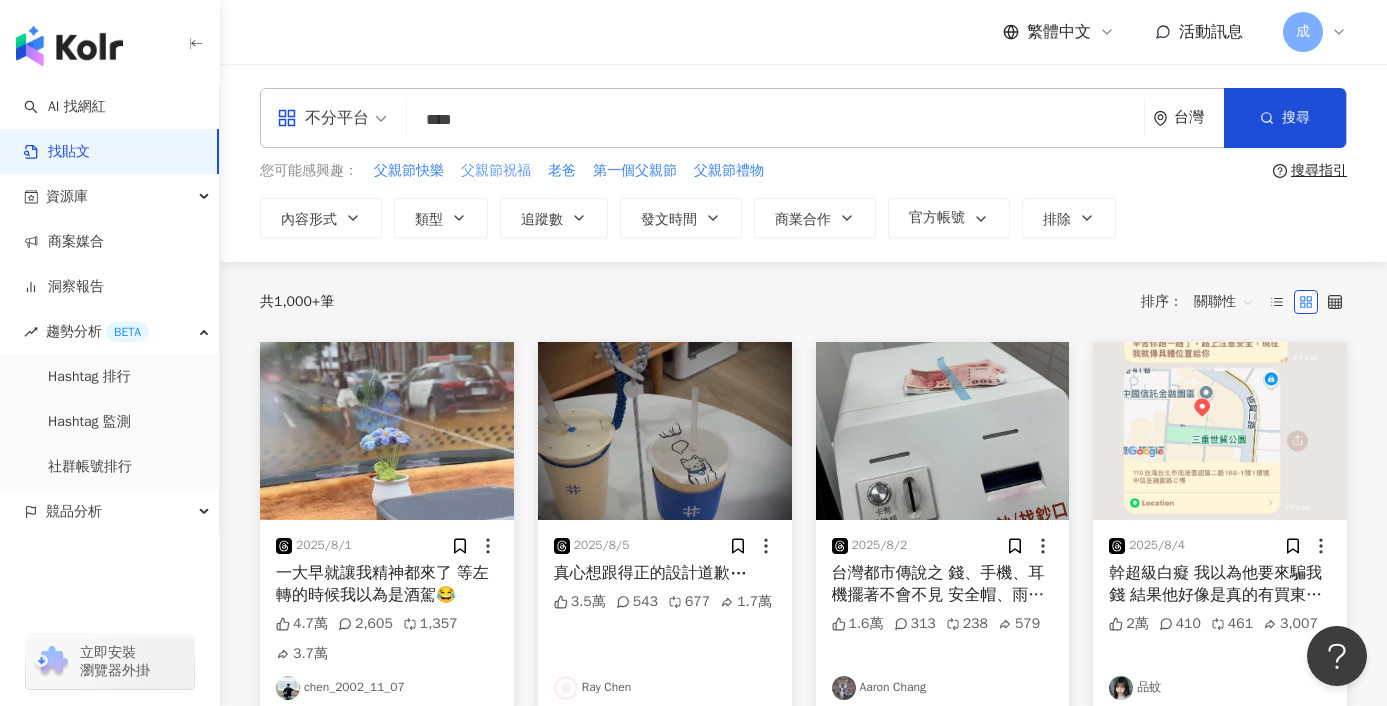 type on "****" 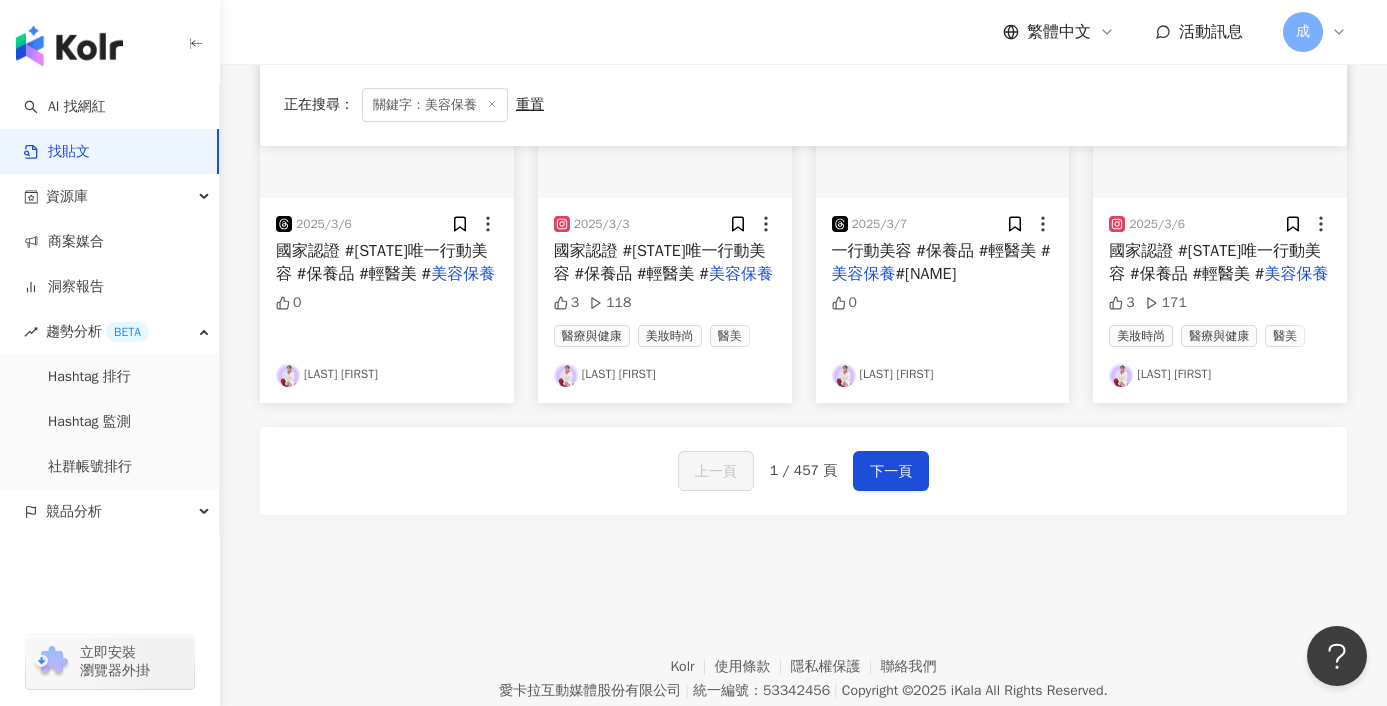 scroll, scrollTop: 1192, scrollLeft: 0, axis: vertical 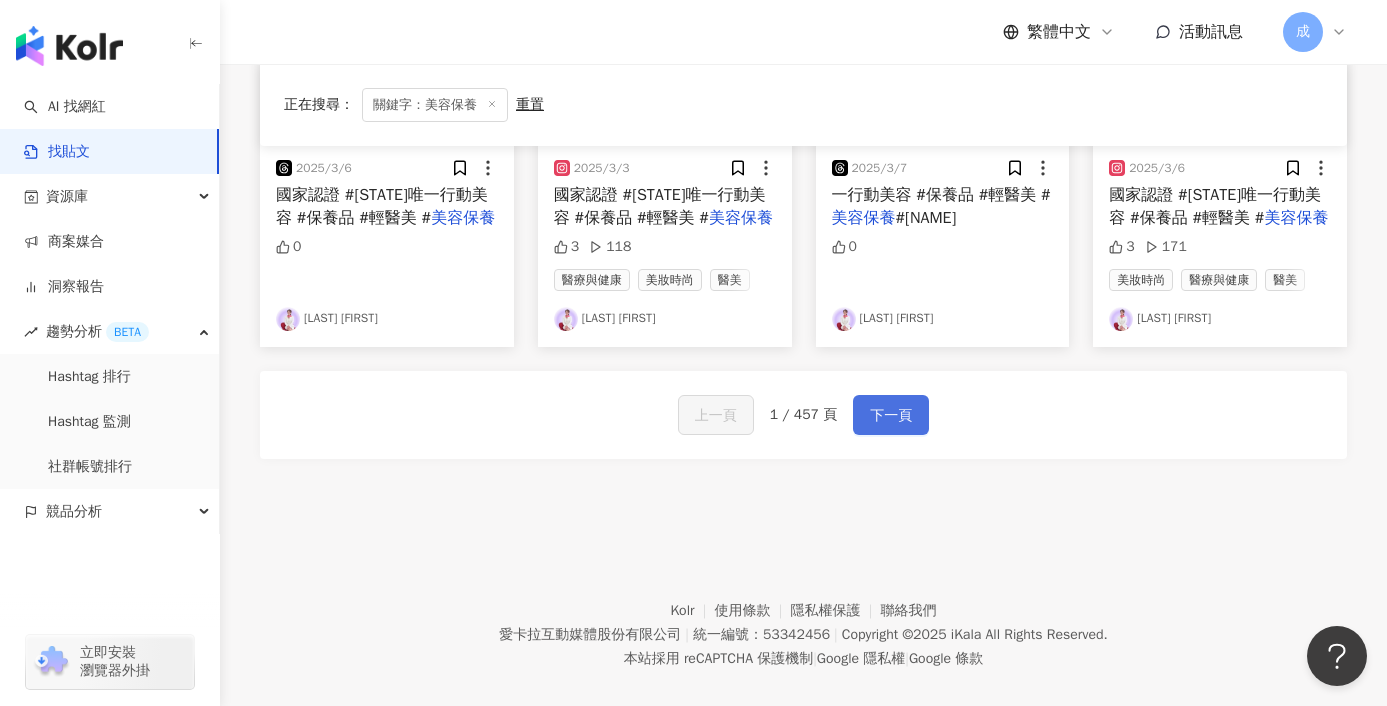 click on "下一頁" at bounding box center (891, 416) 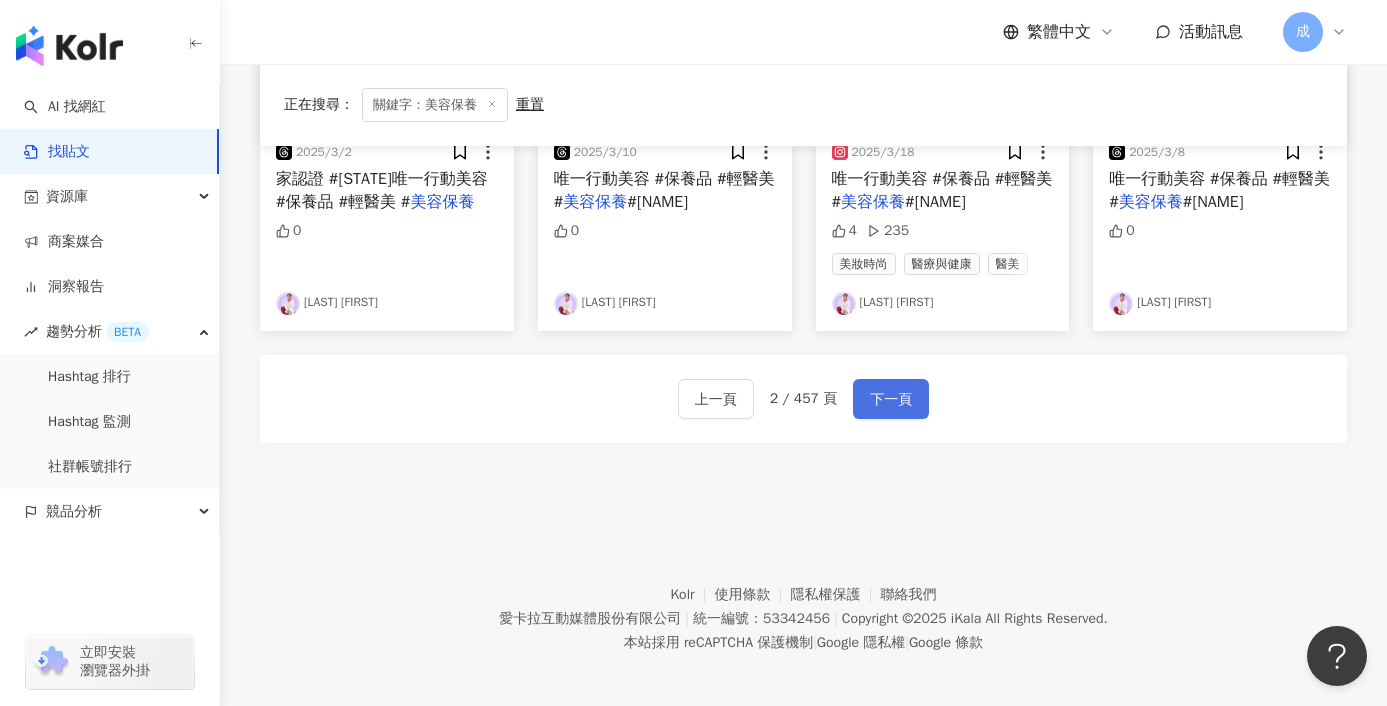 scroll, scrollTop: 1192, scrollLeft: 0, axis: vertical 